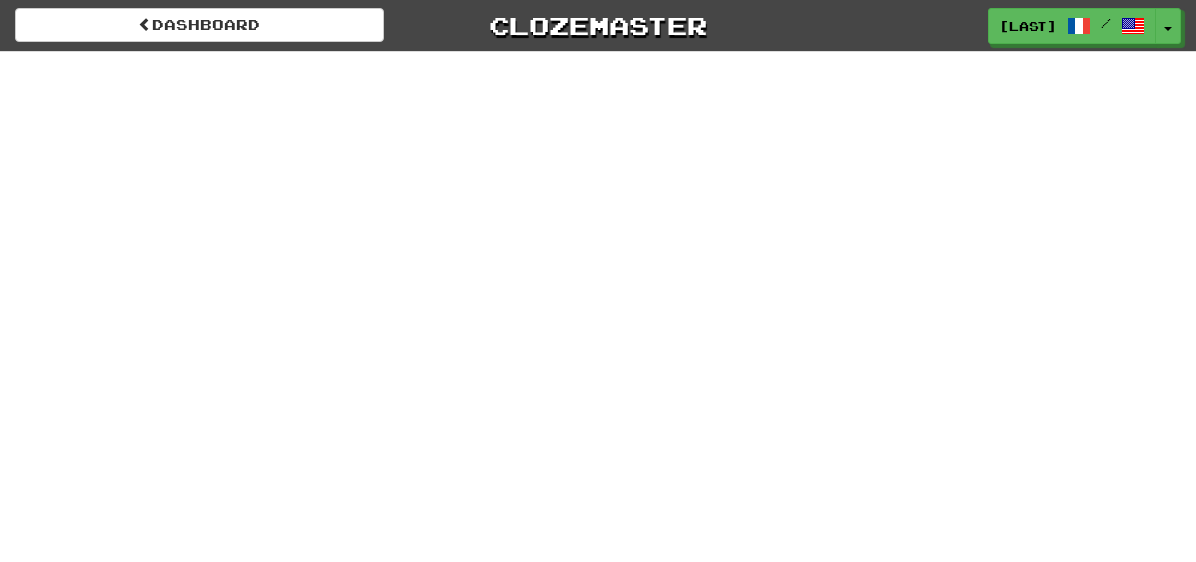 scroll, scrollTop: 0, scrollLeft: 0, axis: both 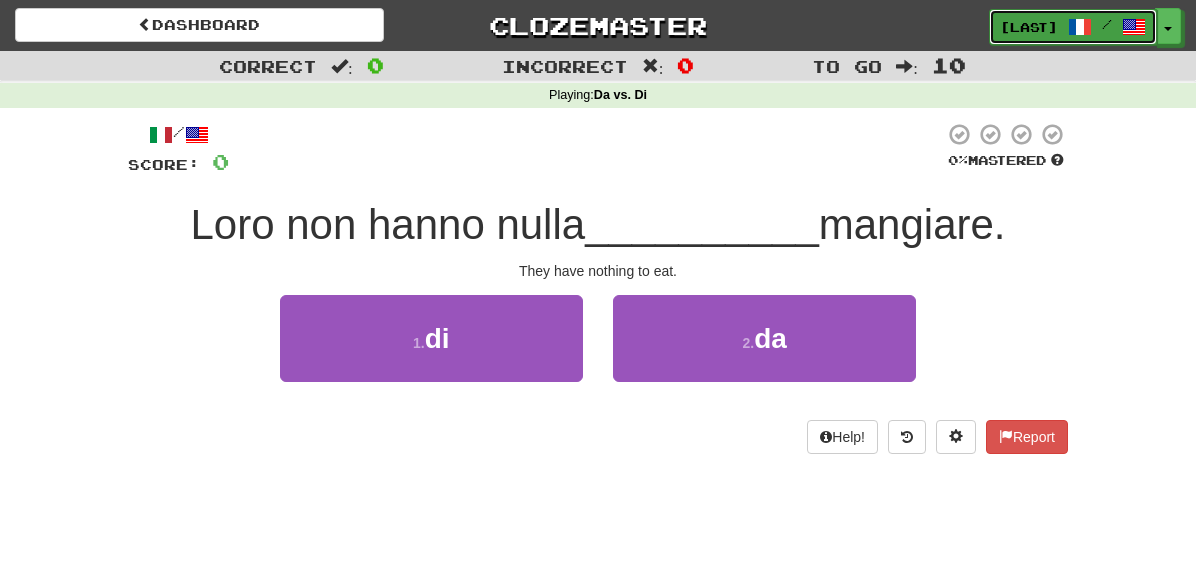 click on "[LAST]" at bounding box center [1029, 27] 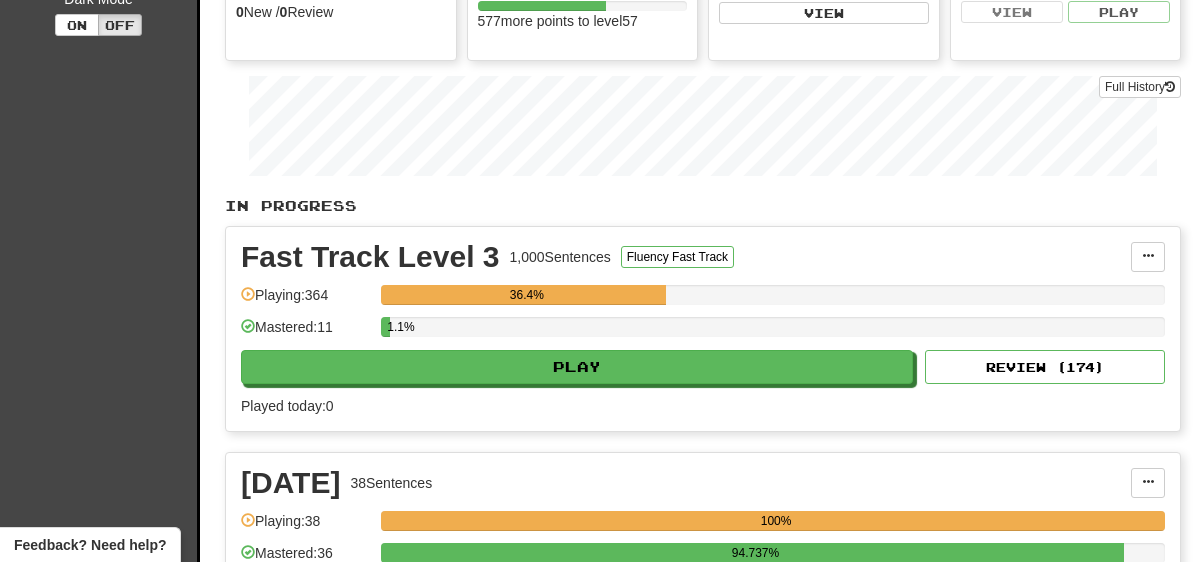 scroll, scrollTop: 276, scrollLeft: 0, axis: vertical 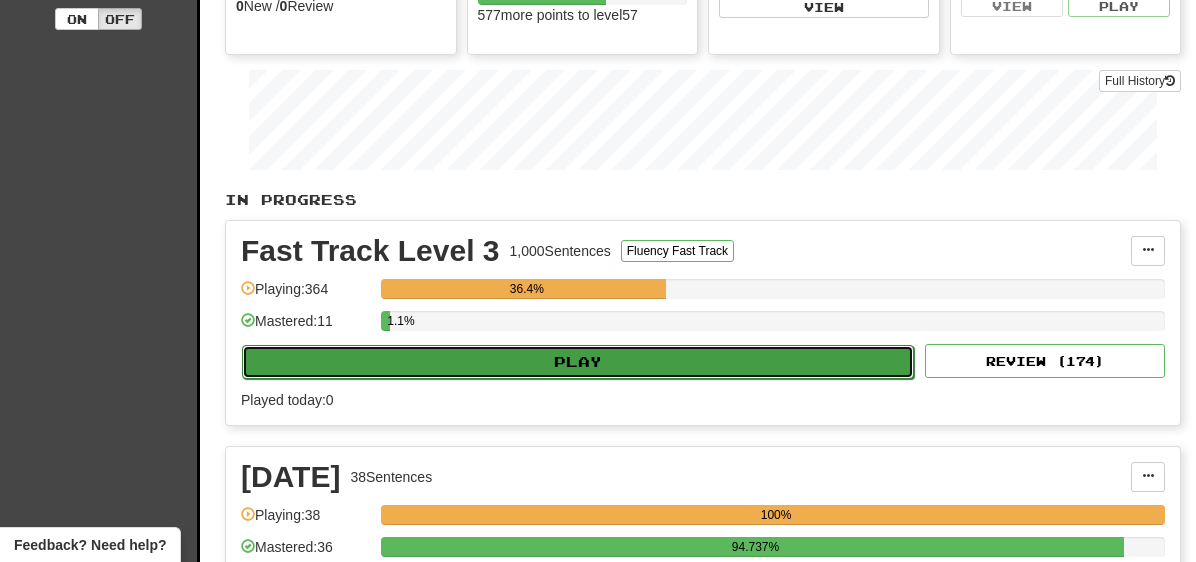 click on "Play" at bounding box center (578, 362) 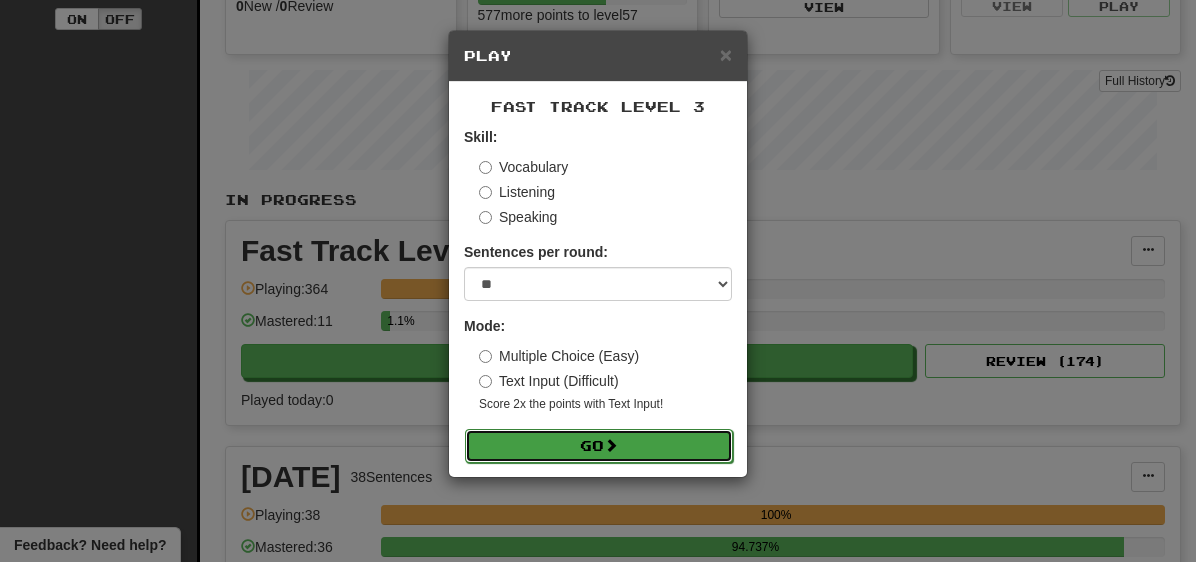 click on "Go" at bounding box center (599, 446) 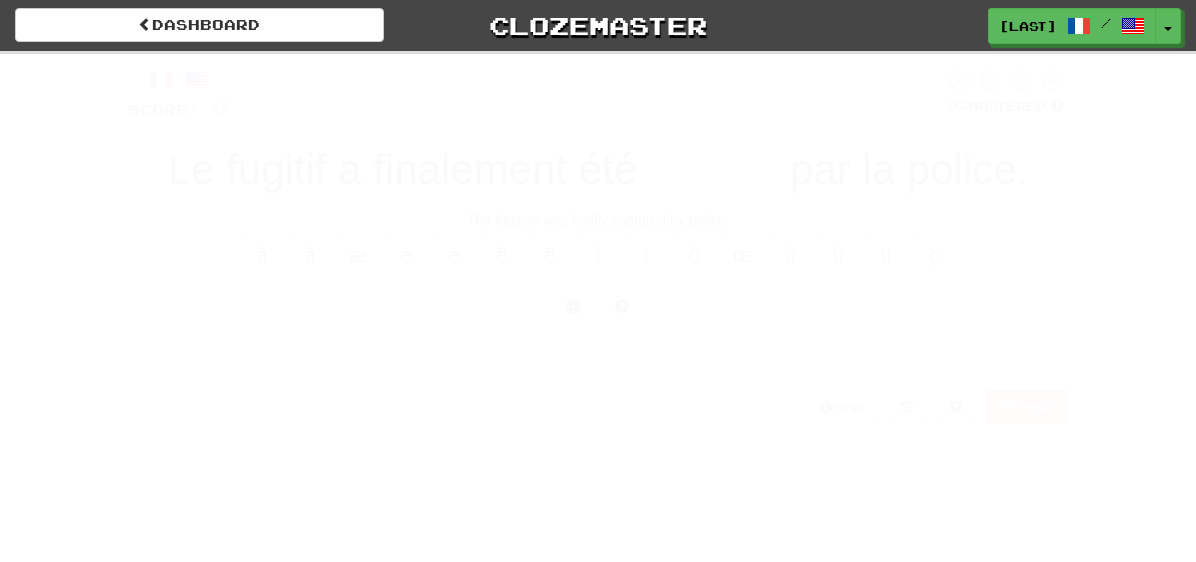 scroll, scrollTop: 0, scrollLeft: 0, axis: both 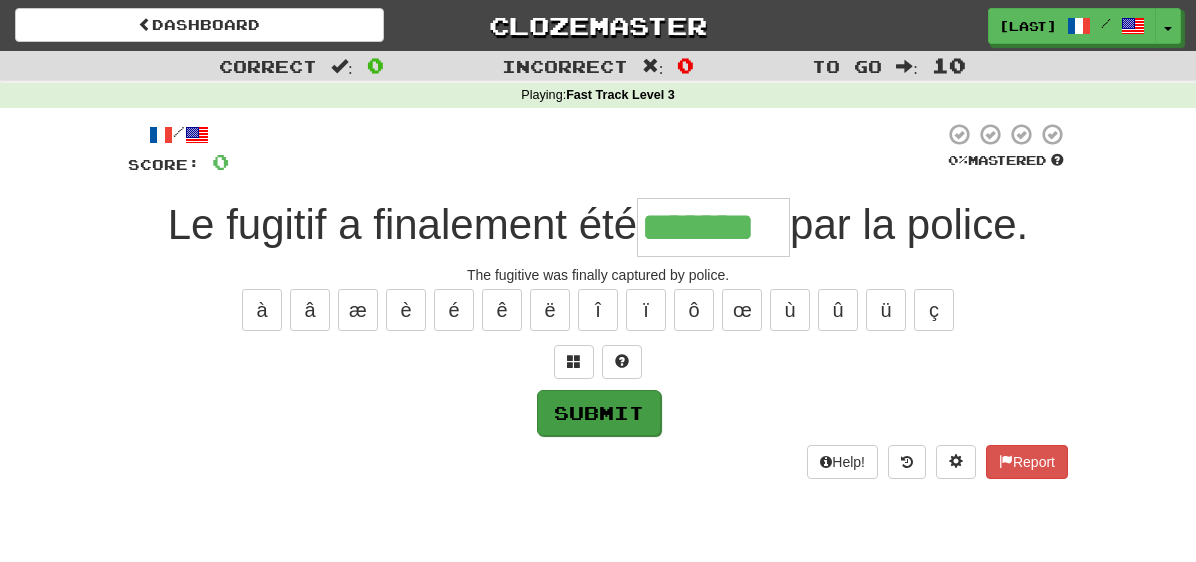 type on "*******" 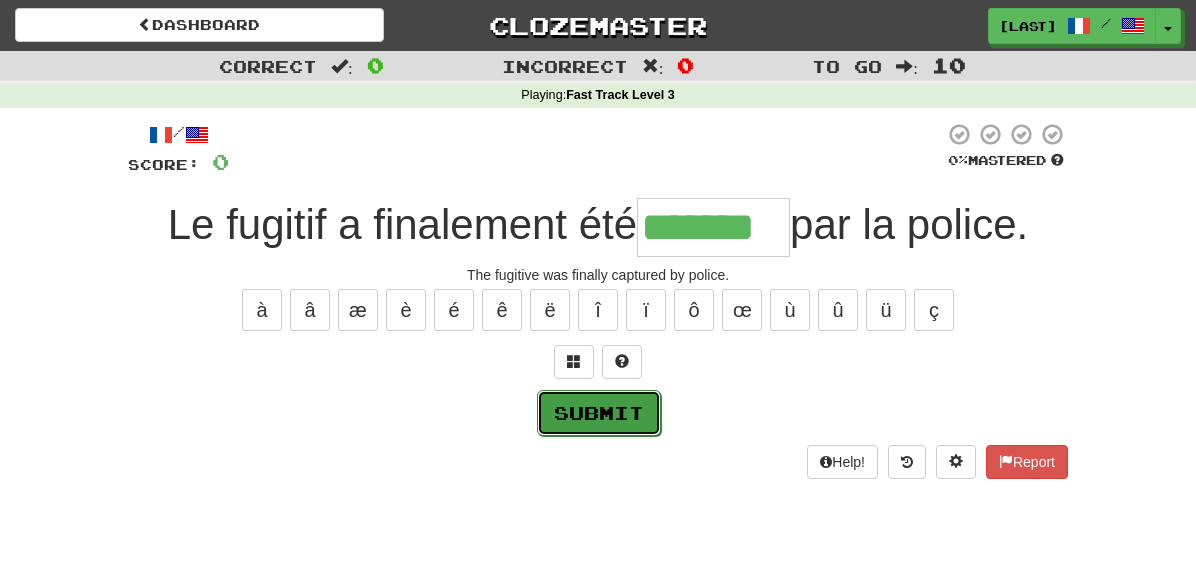 click on "Submit" at bounding box center [599, 413] 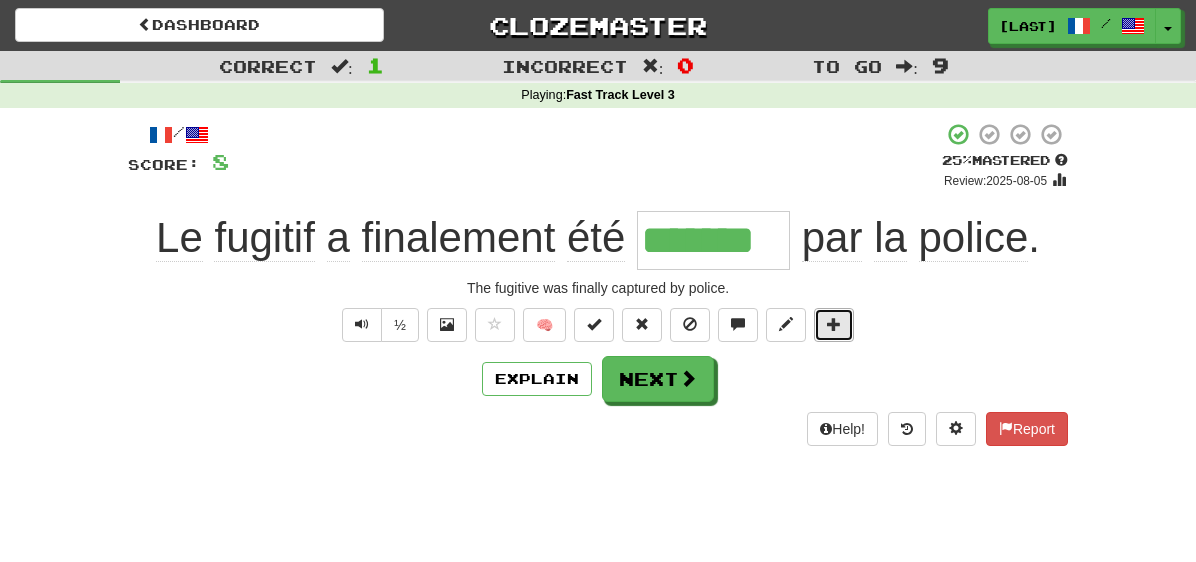 click at bounding box center (834, 324) 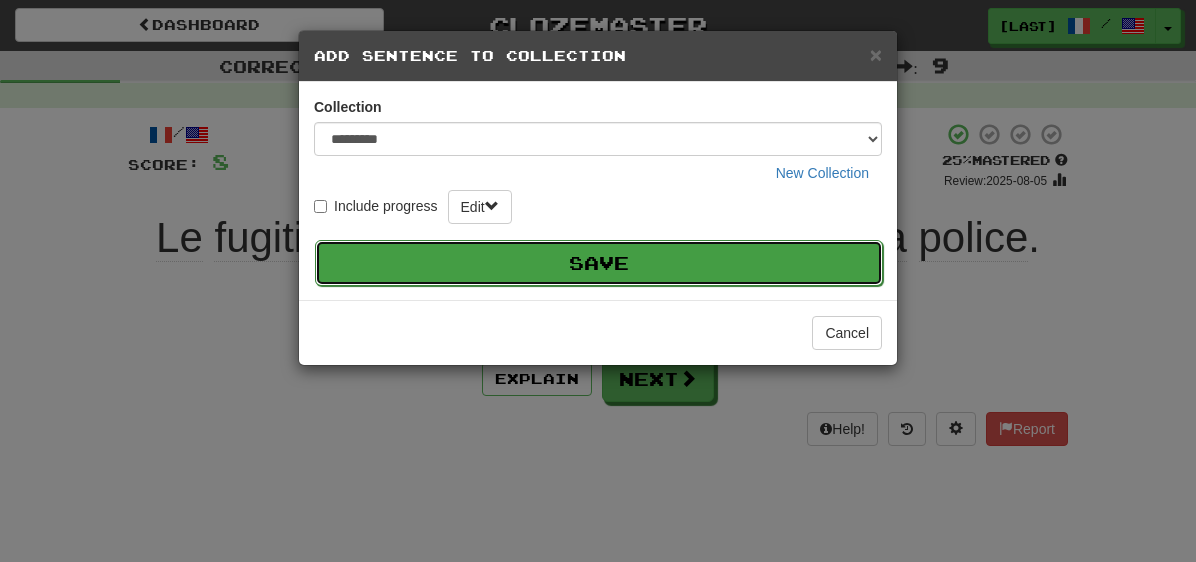 click on "Save" at bounding box center (599, 263) 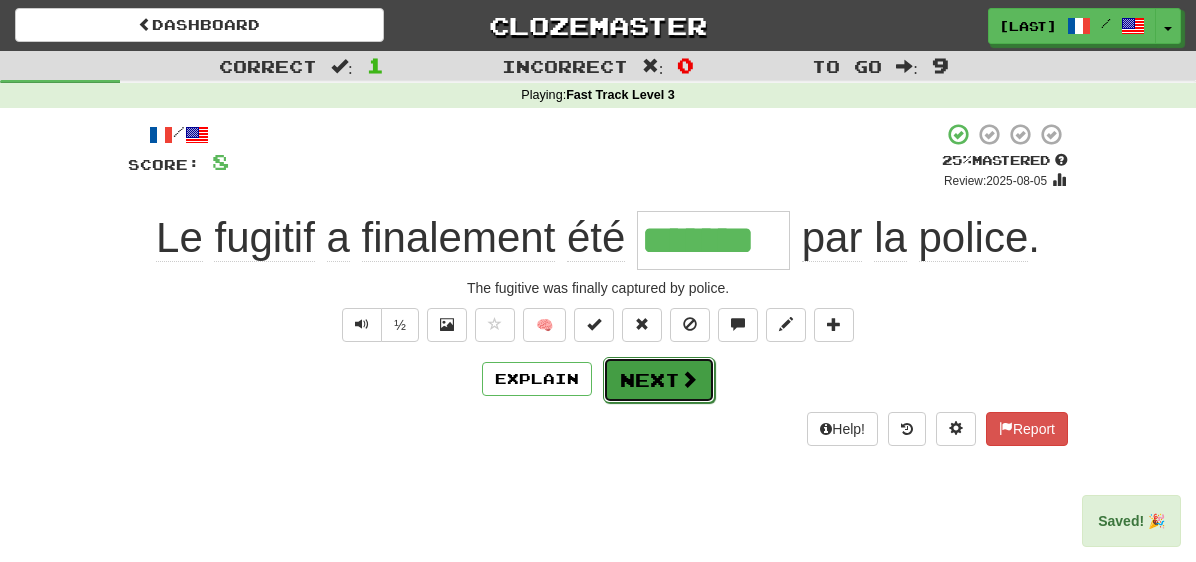 click on "Next" at bounding box center [659, 380] 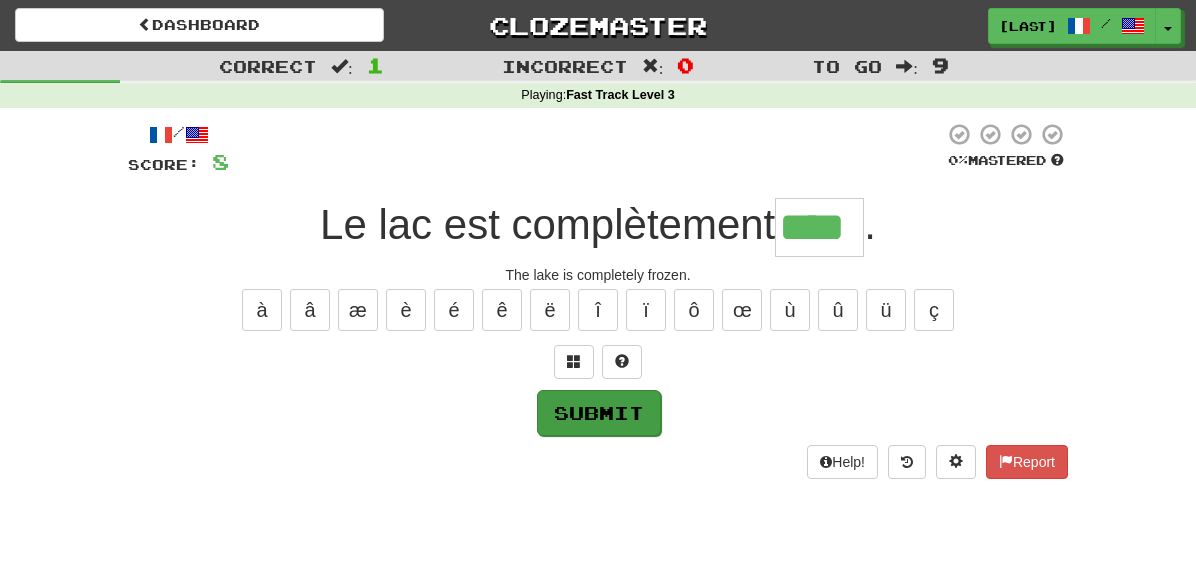 type on "****" 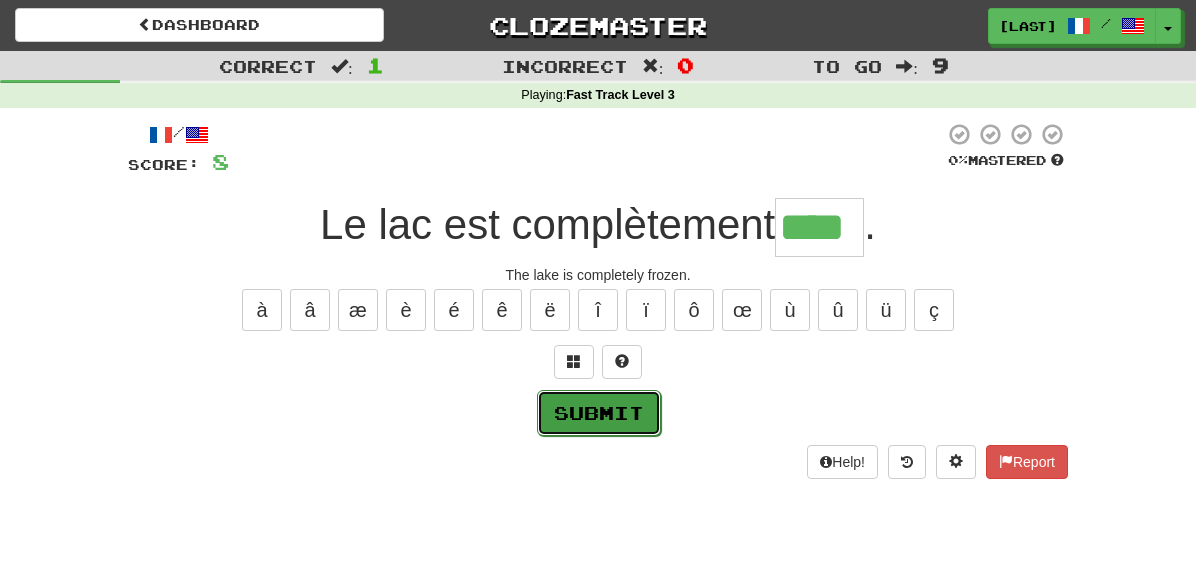 click on "Submit" at bounding box center (599, 413) 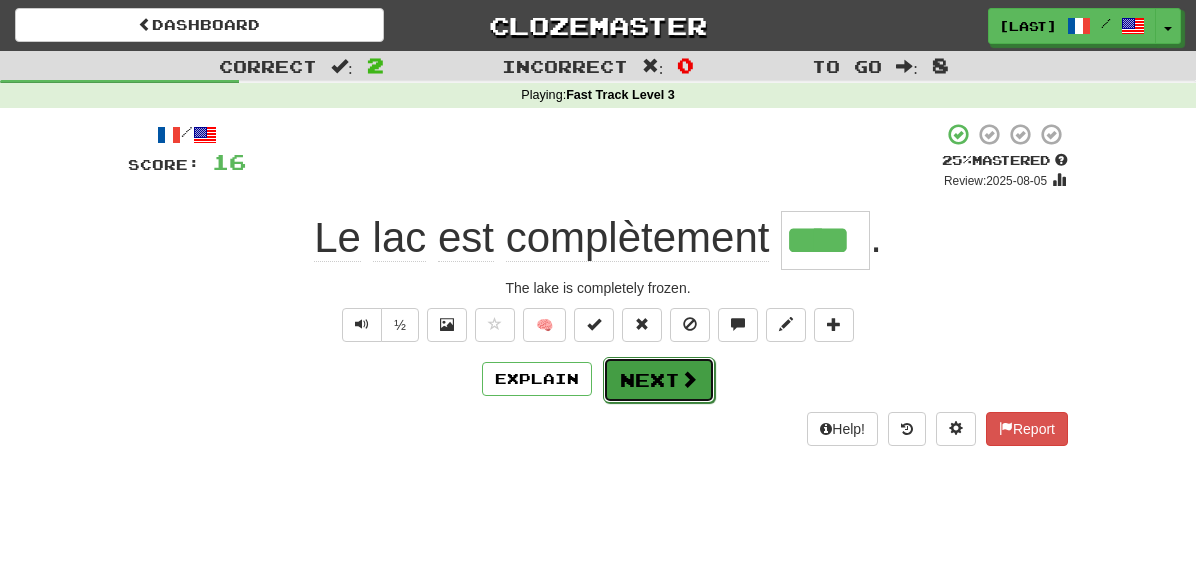 click on "Next" at bounding box center (659, 380) 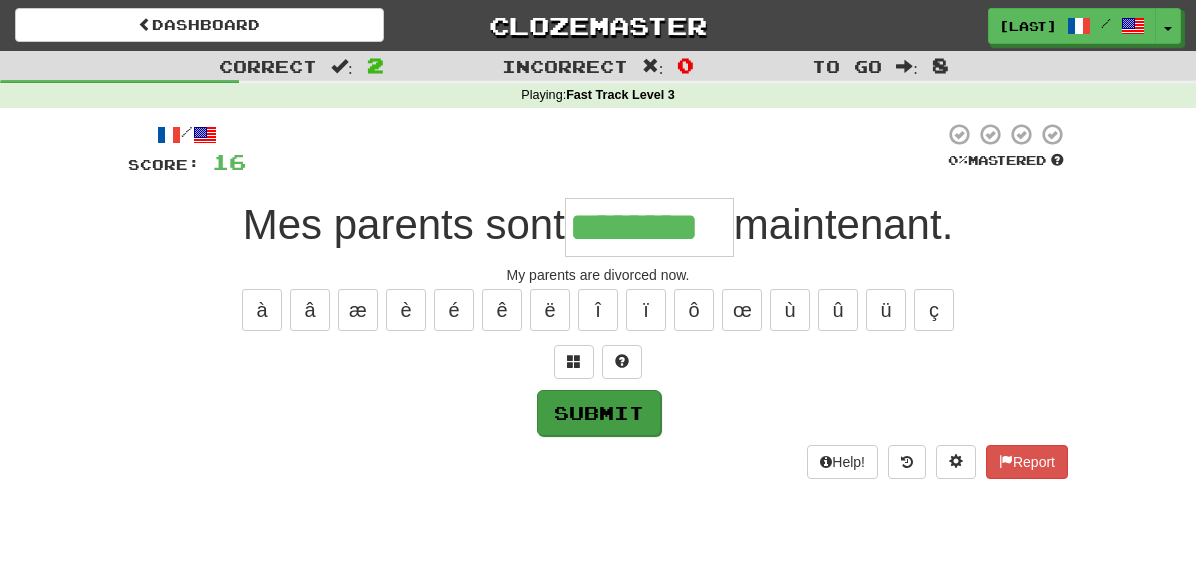 type on "********" 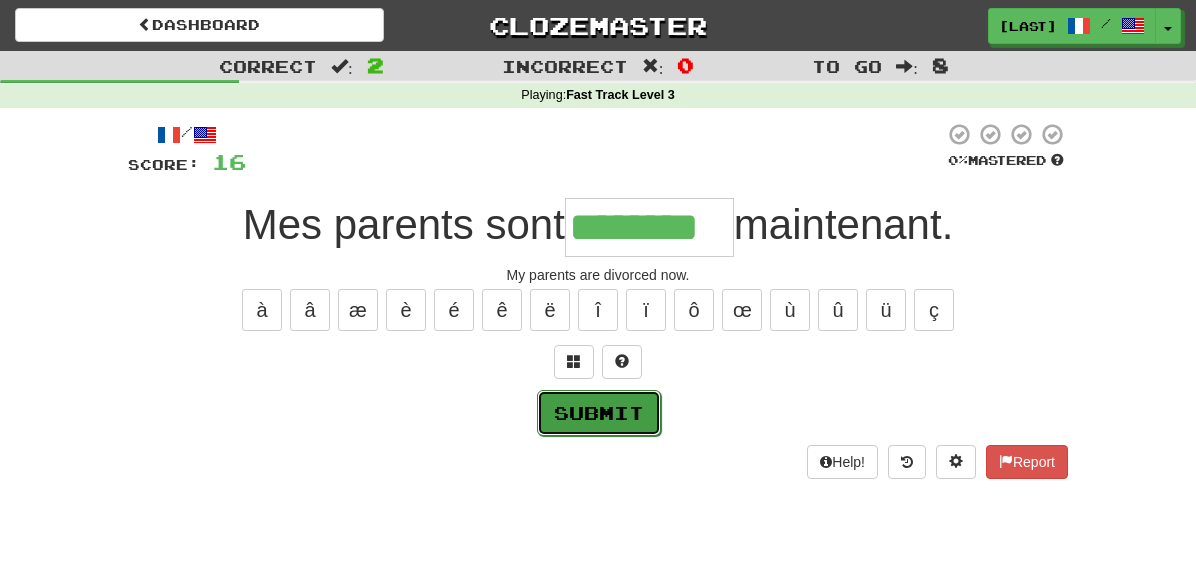 click on "Submit" at bounding box center (599, 413) 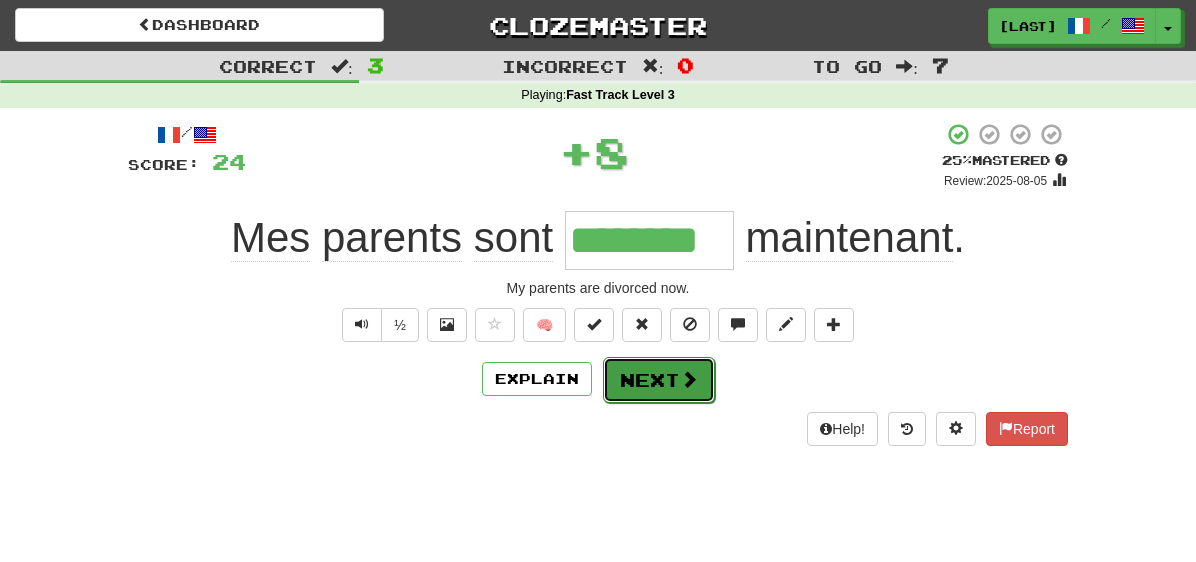 click on "Next" at bounding box center [659, 380] 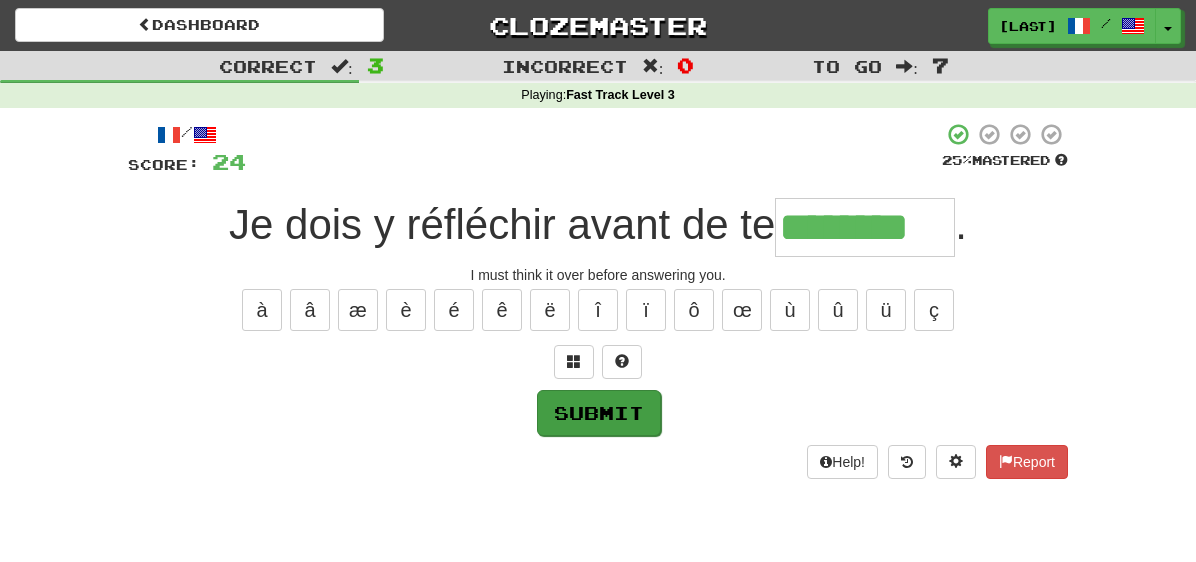 type on "********" 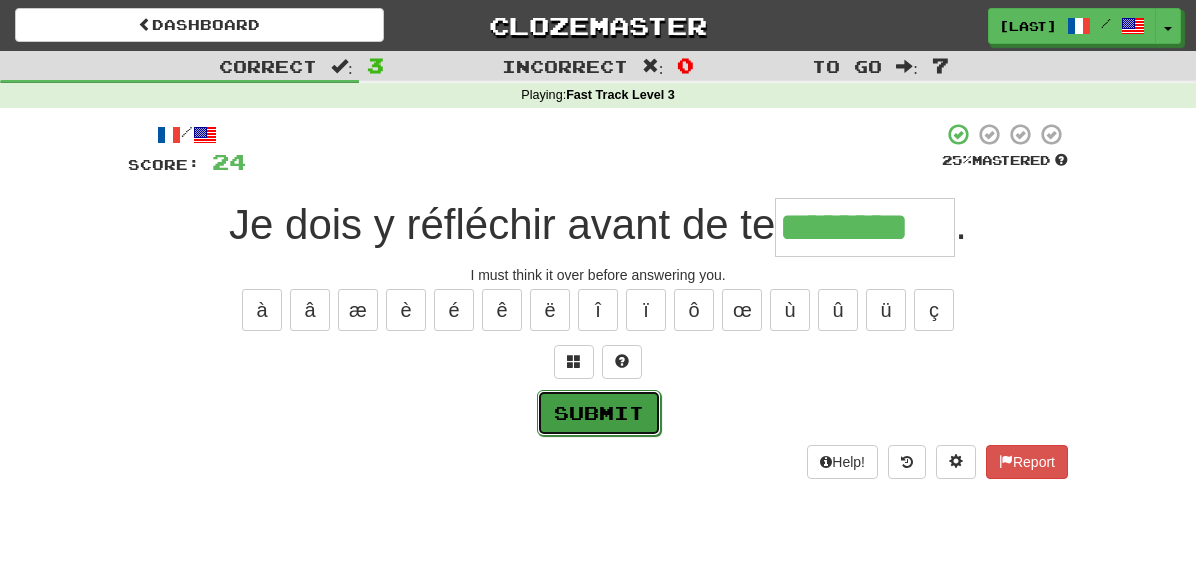 click on "Submit" at bounding box center [599, 413] 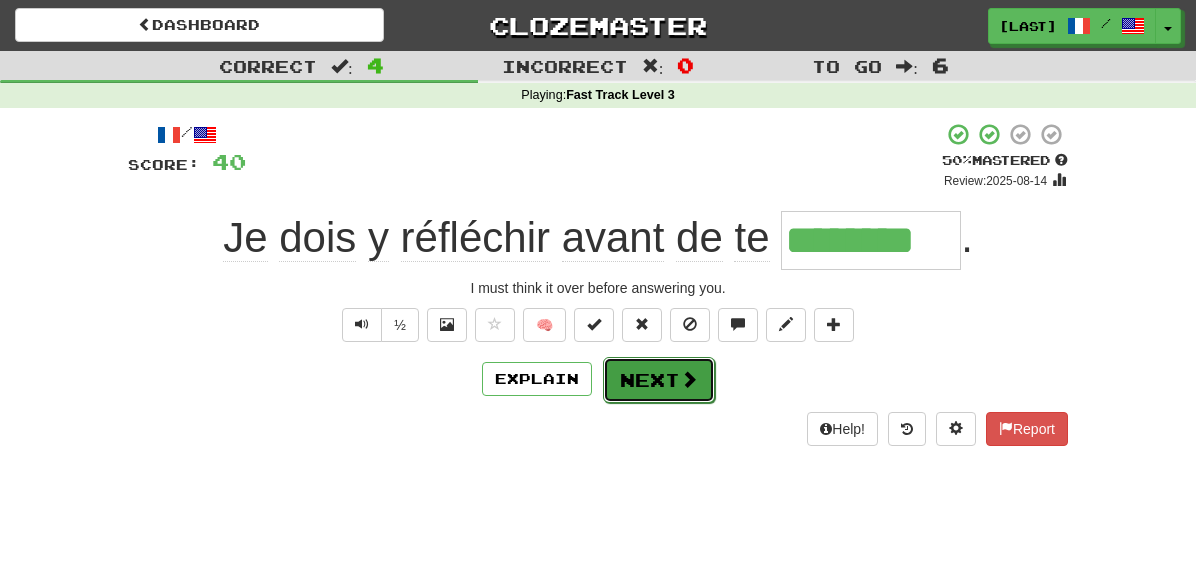 click on "Next" at bounding box center (659, 380) 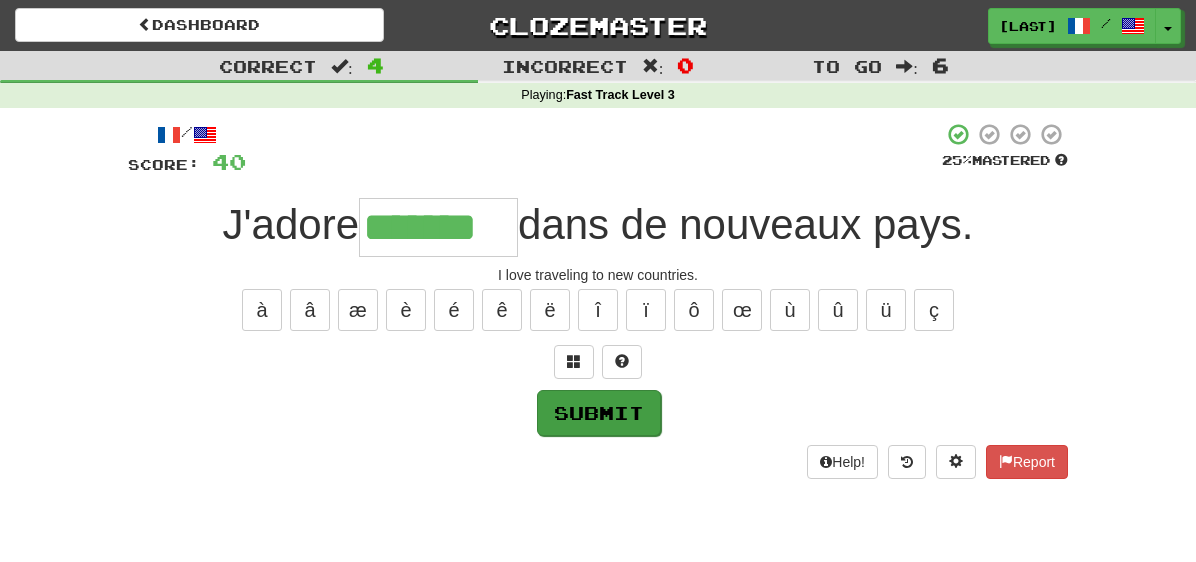 type on "*******" 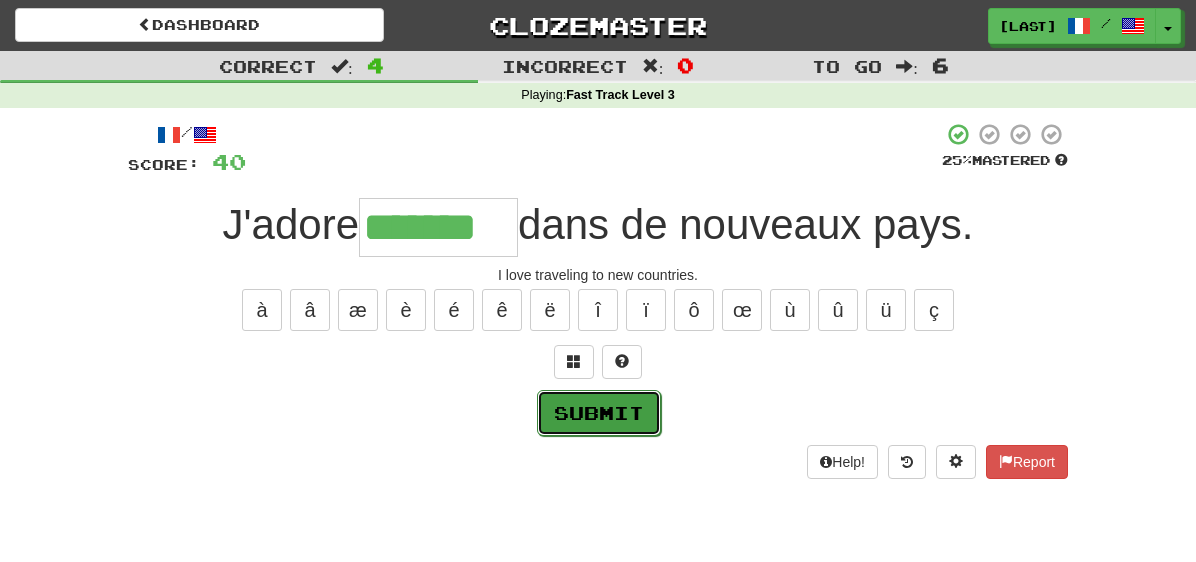 click on "Submit" at bounding box center [599, 413] 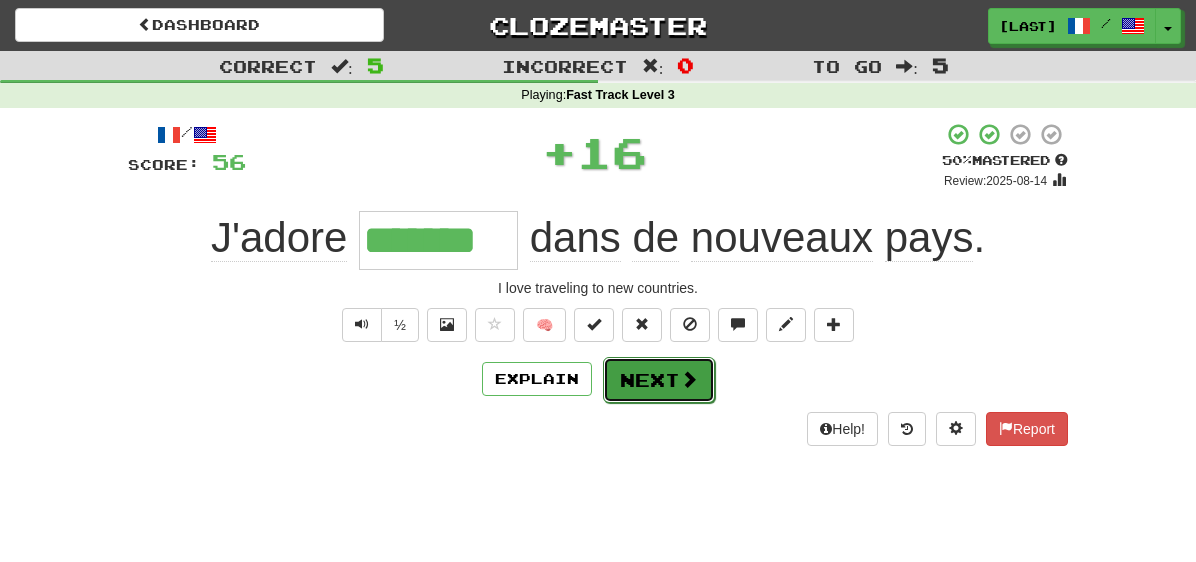 click on "Next" at bounding box center (659, 380) 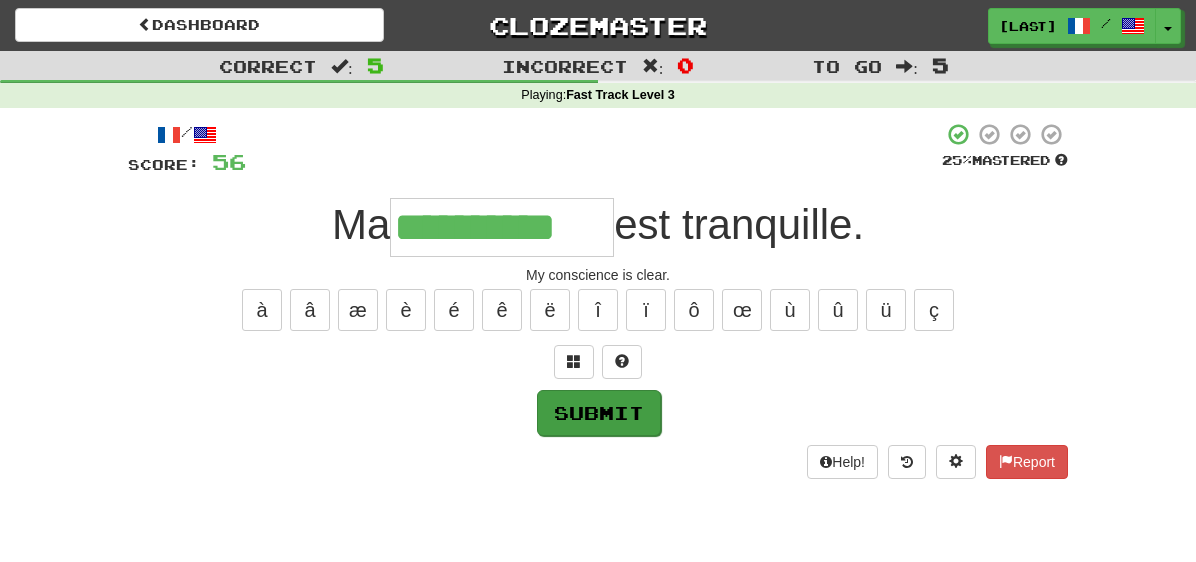 type on "**********" 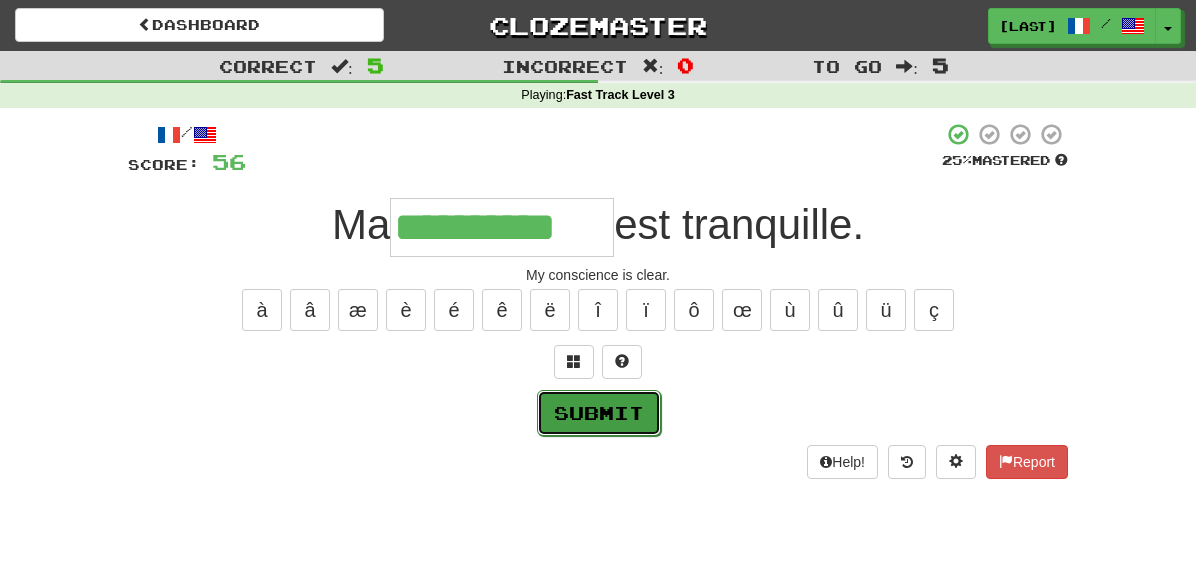 click on "Submit" at bounding box center (599, 413) 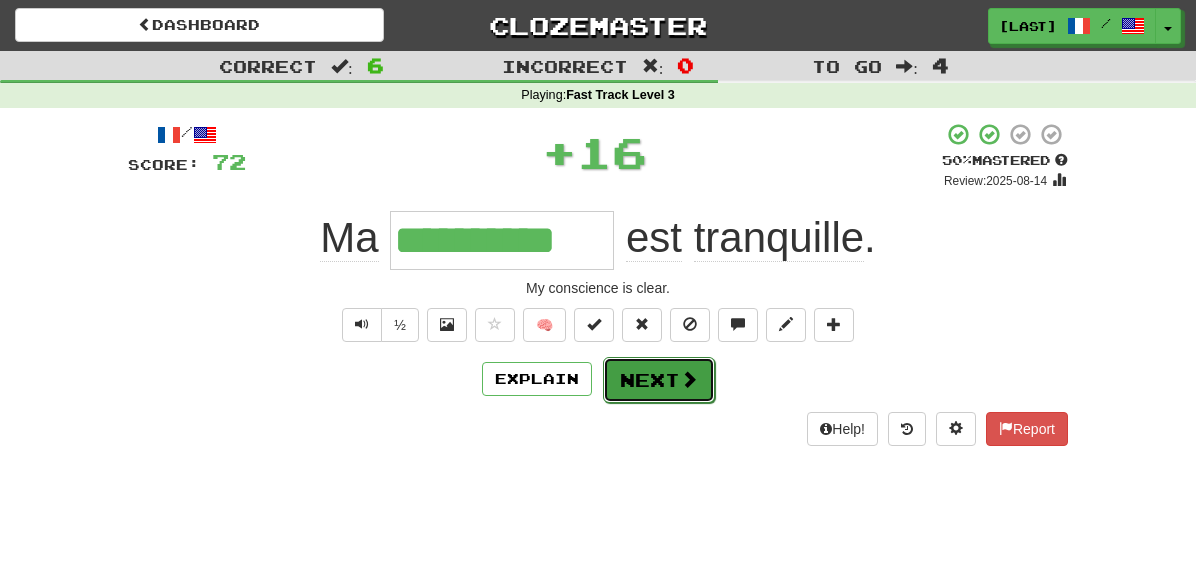 click on "Next" at bounding box center [659, 380] 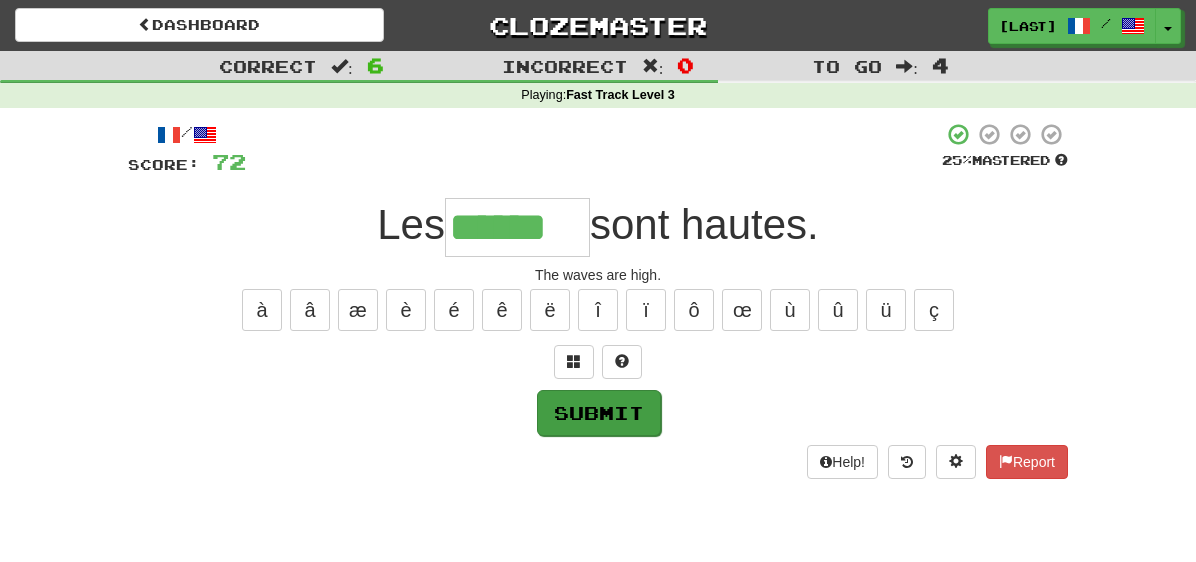 type on "******" 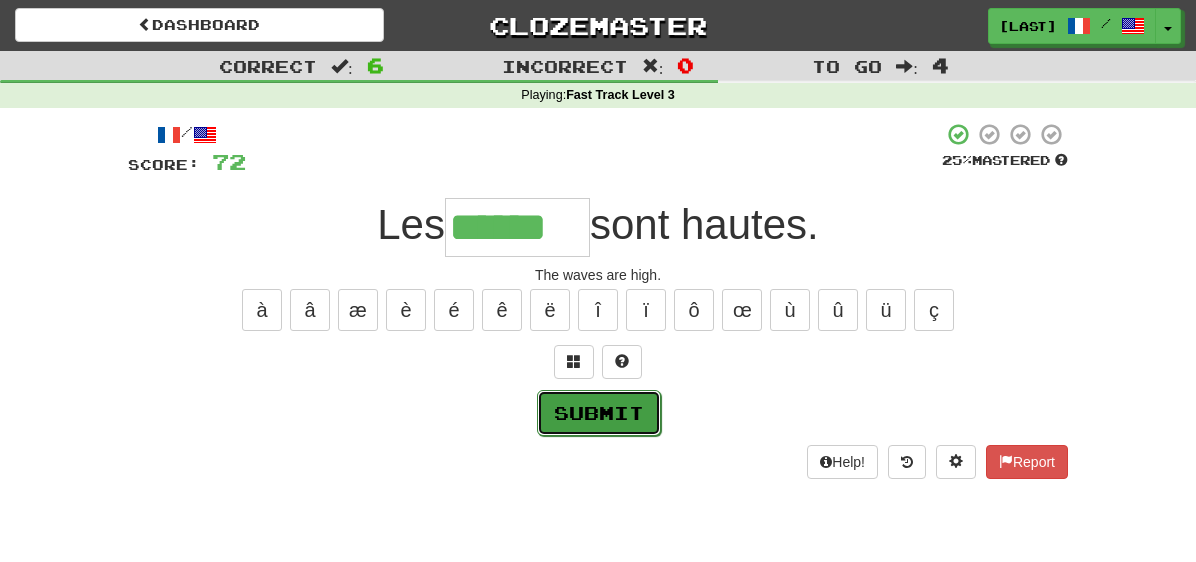 click on "Submit" at bounding box center [599, 413] 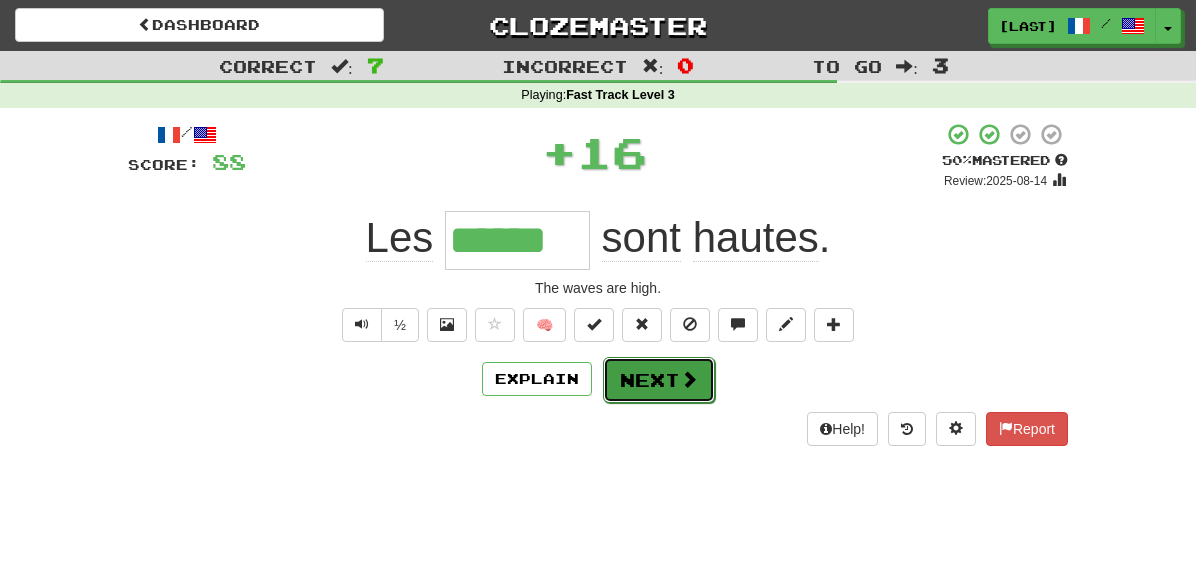 click on "Next" at bounding box center (659, 380) 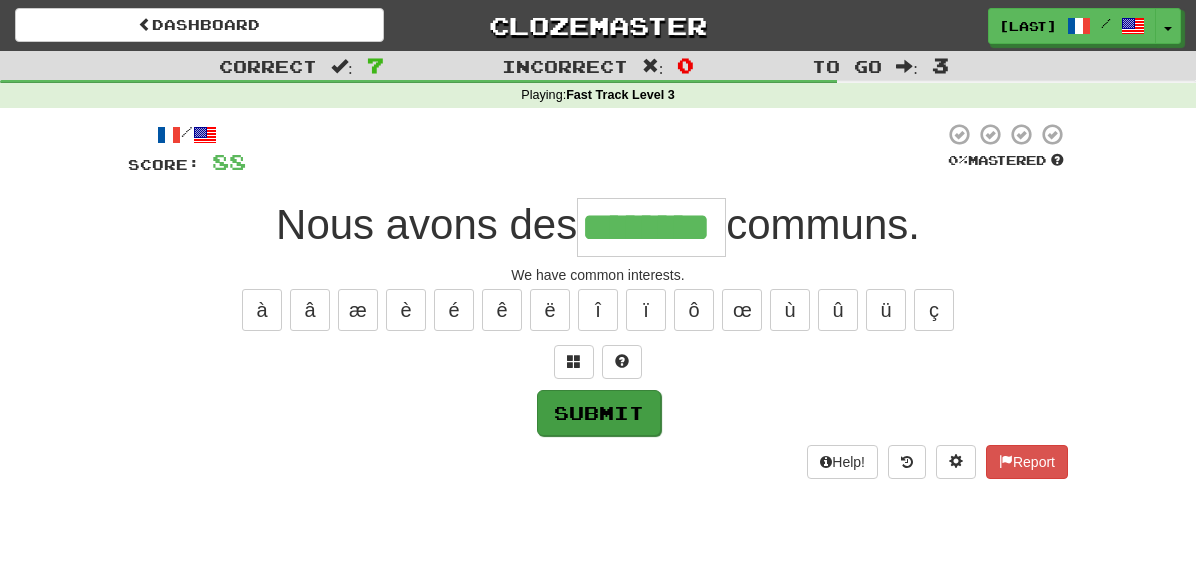 type on "********" 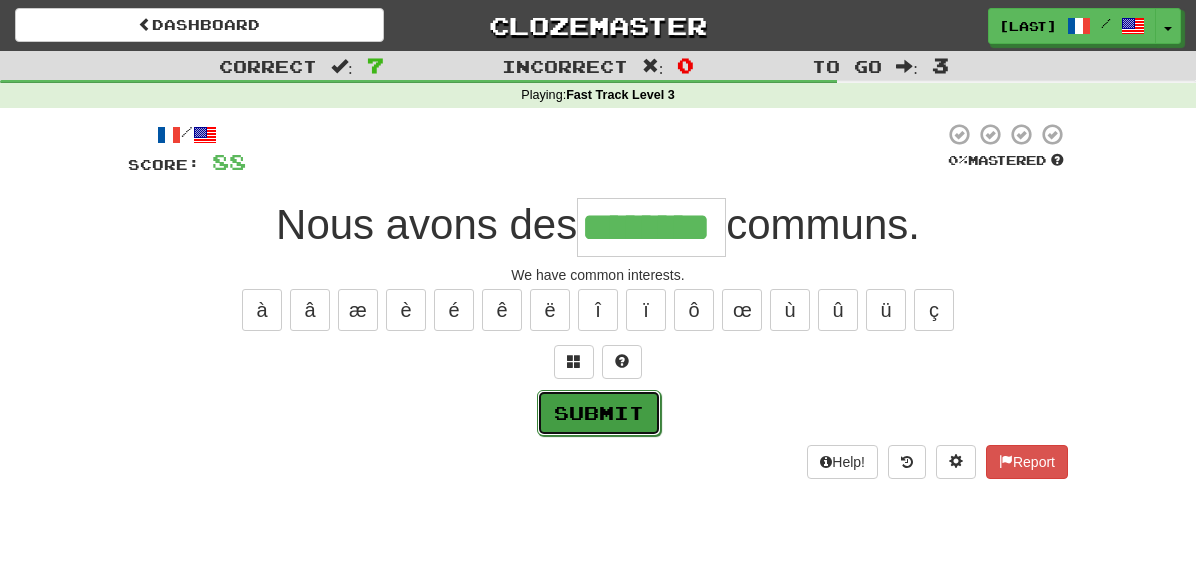 click on "Submit" at bounding box center (599, 413) 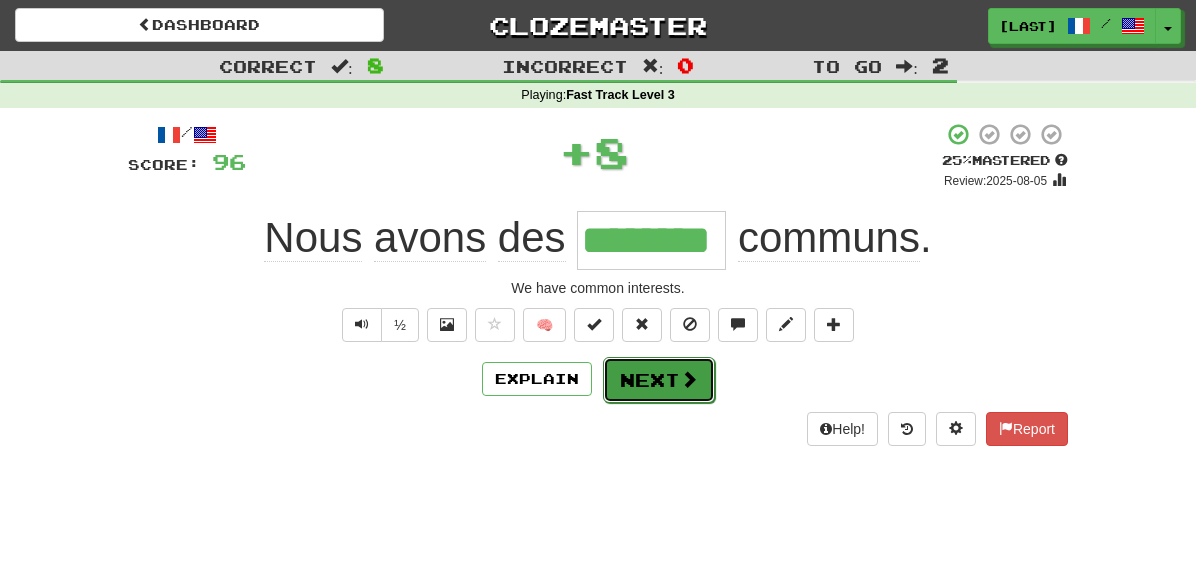 click on "Next" at bounding box center [659, 380] 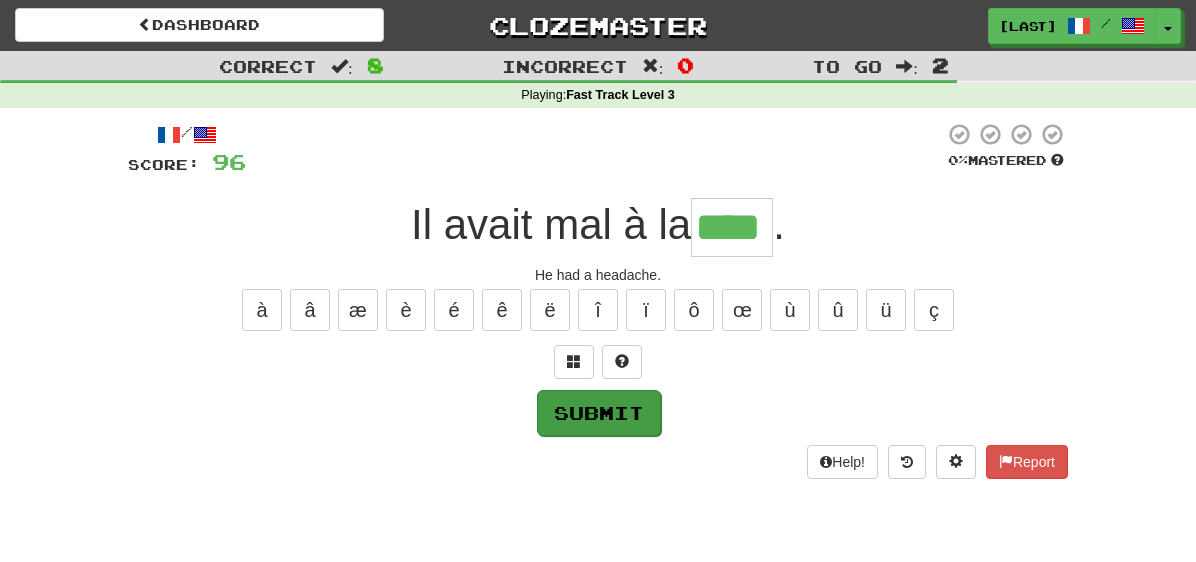 type on "****" 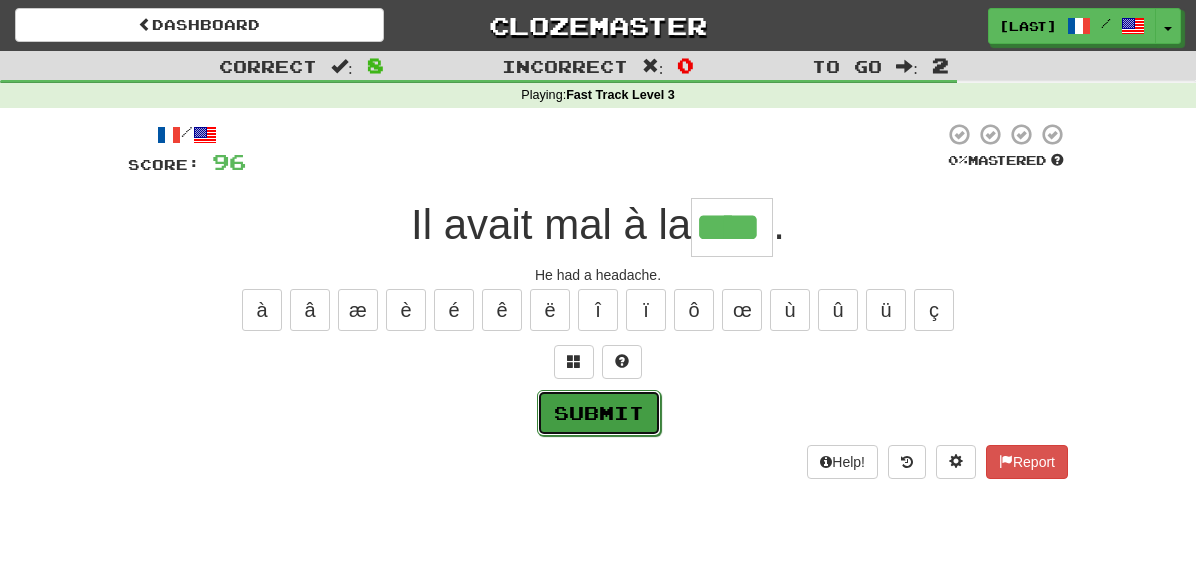 click on "Submit" at bounding box center [599, 413] 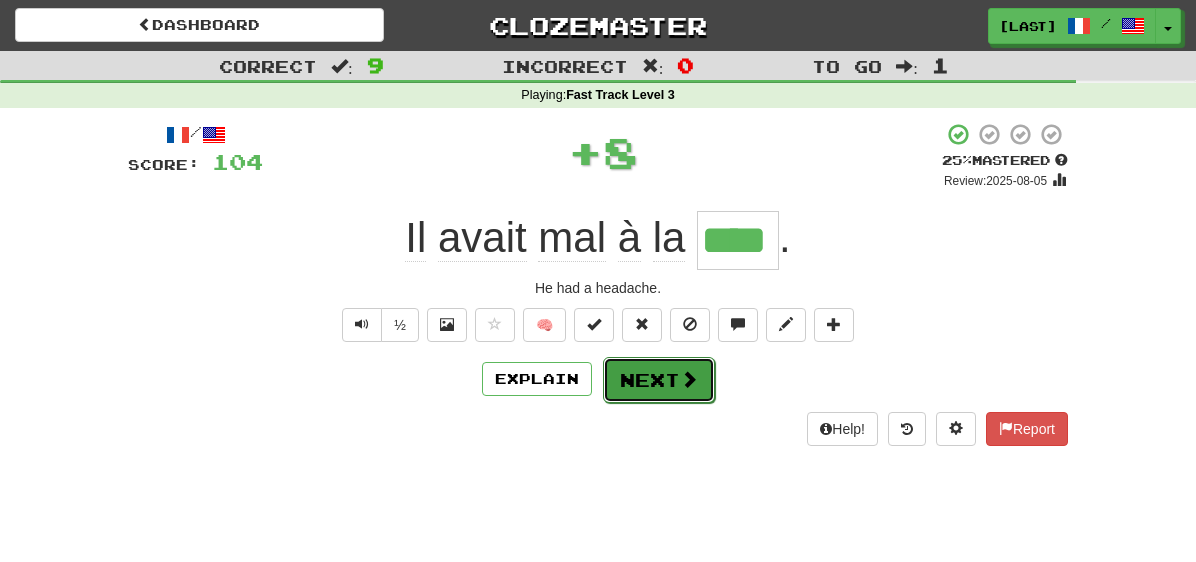 click on "Next" at bounding box center [659, 380] 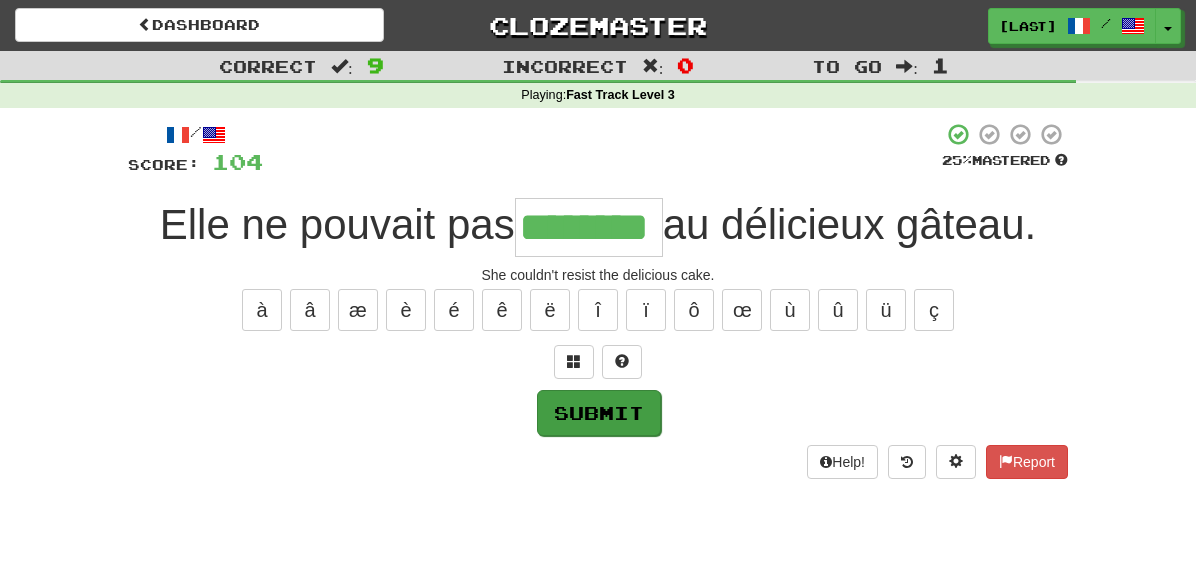 type on "********" 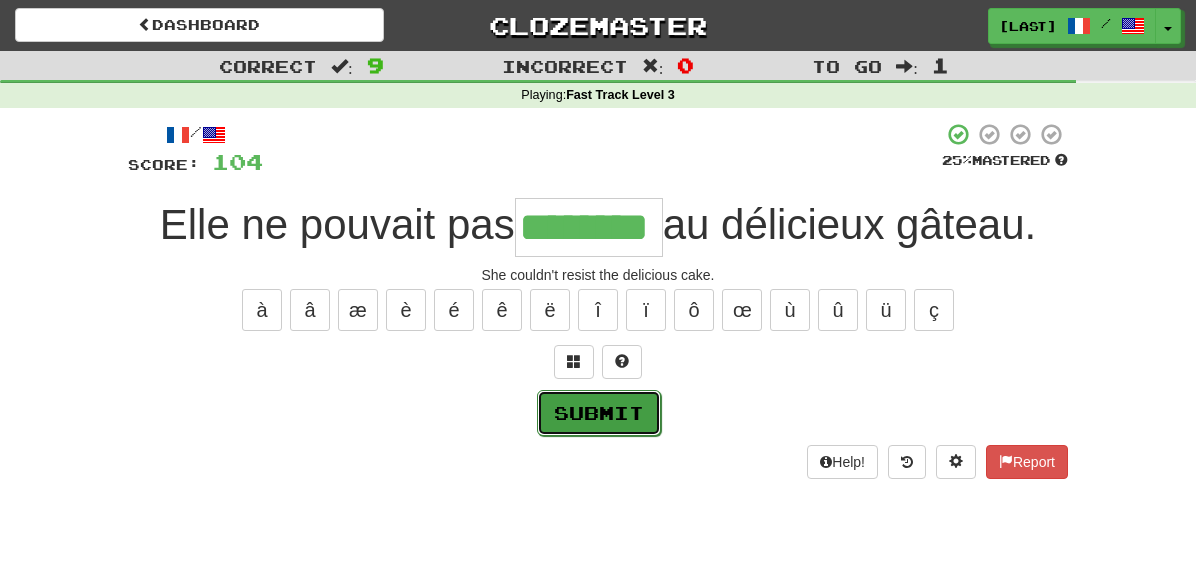 click on "Submit" at bounding box center [599, 413] 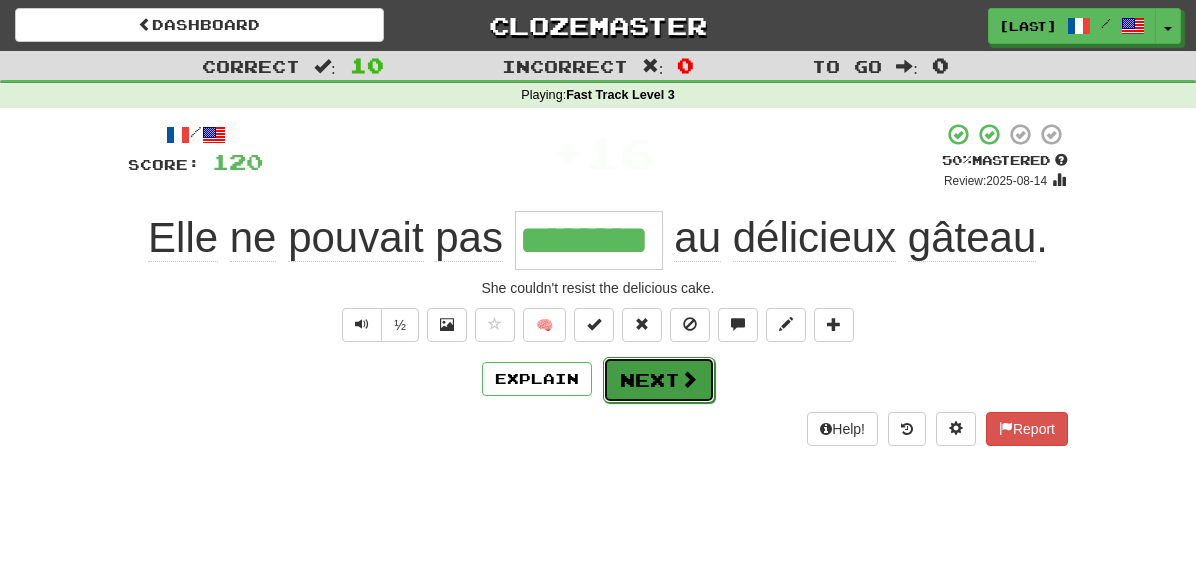 click on "Next" at bounding box center (659, 380) 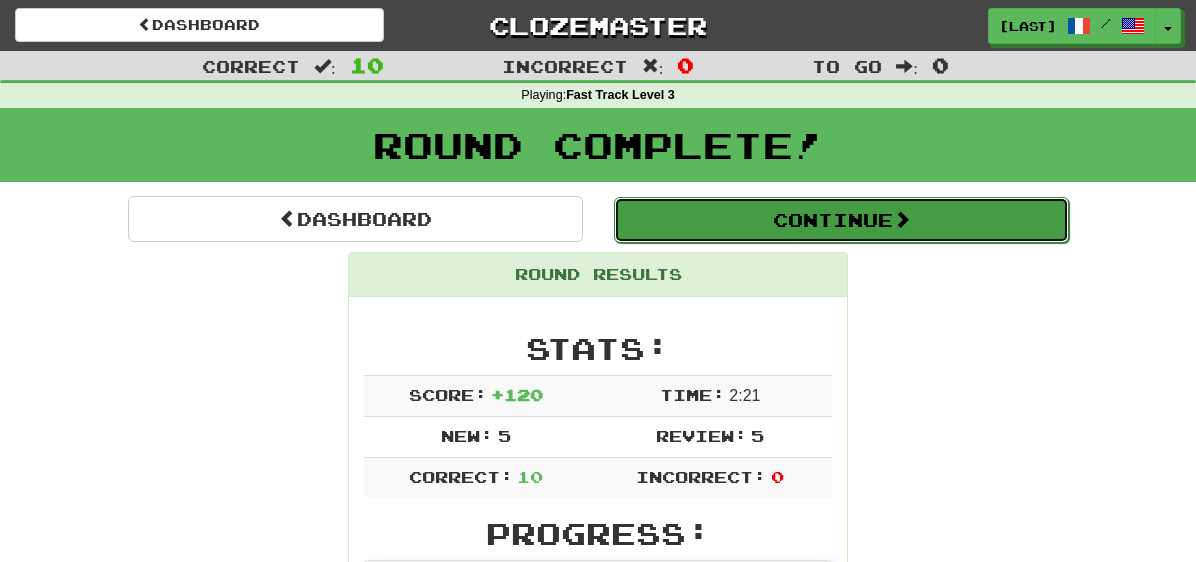 click on "Continue" at bounding box center (841, 220) 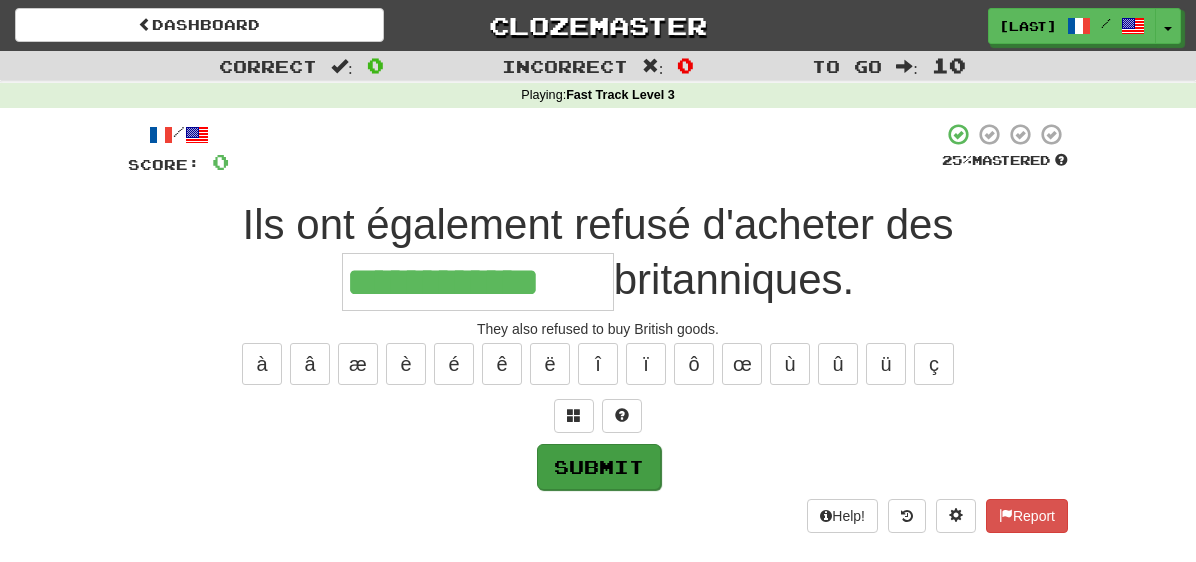 type on "**********" 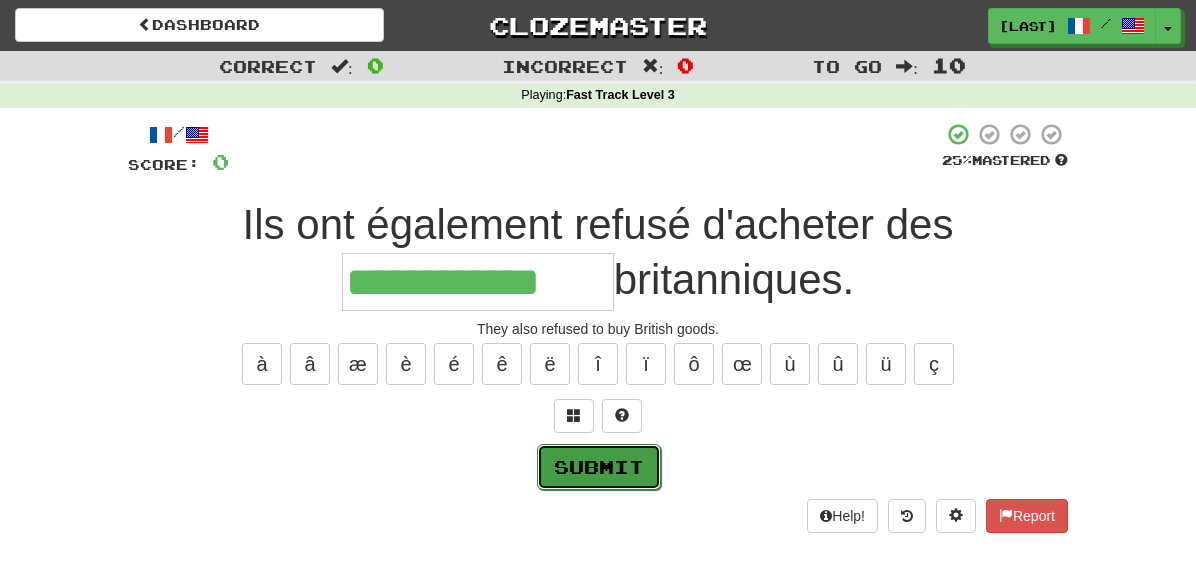click on "Submit" at bounding box center [599, 467] 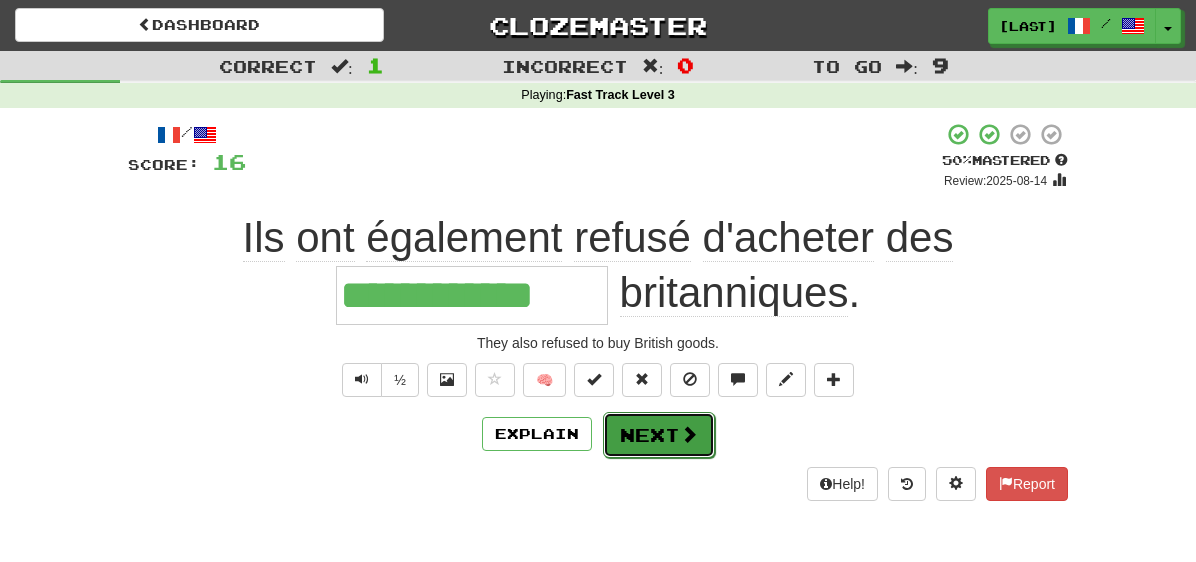 click on "Next" at bounding box center [659, 435] 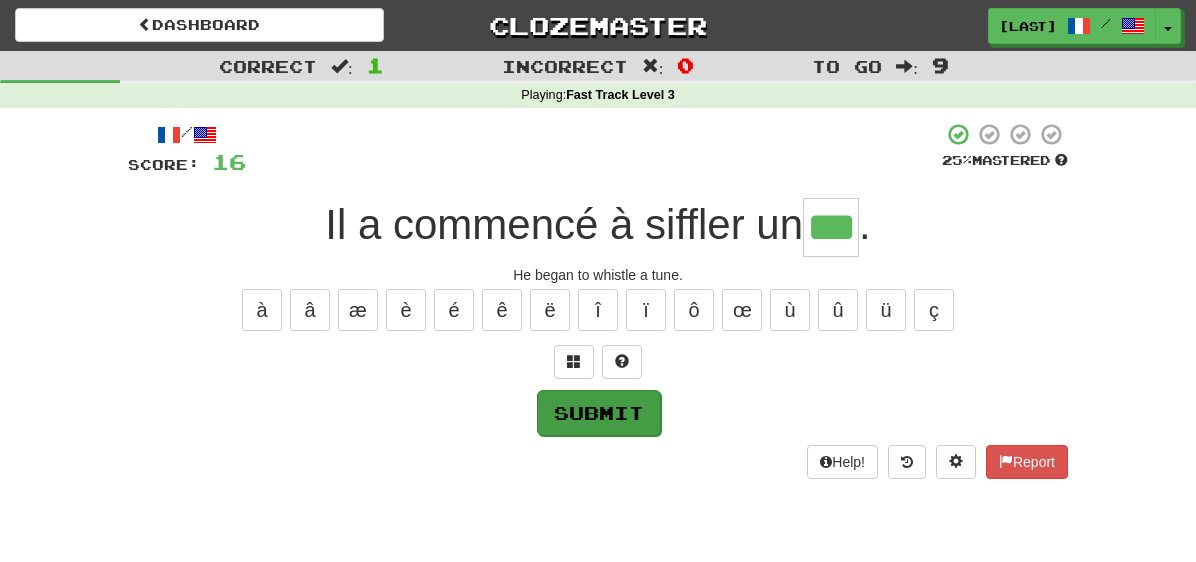 type on "***" 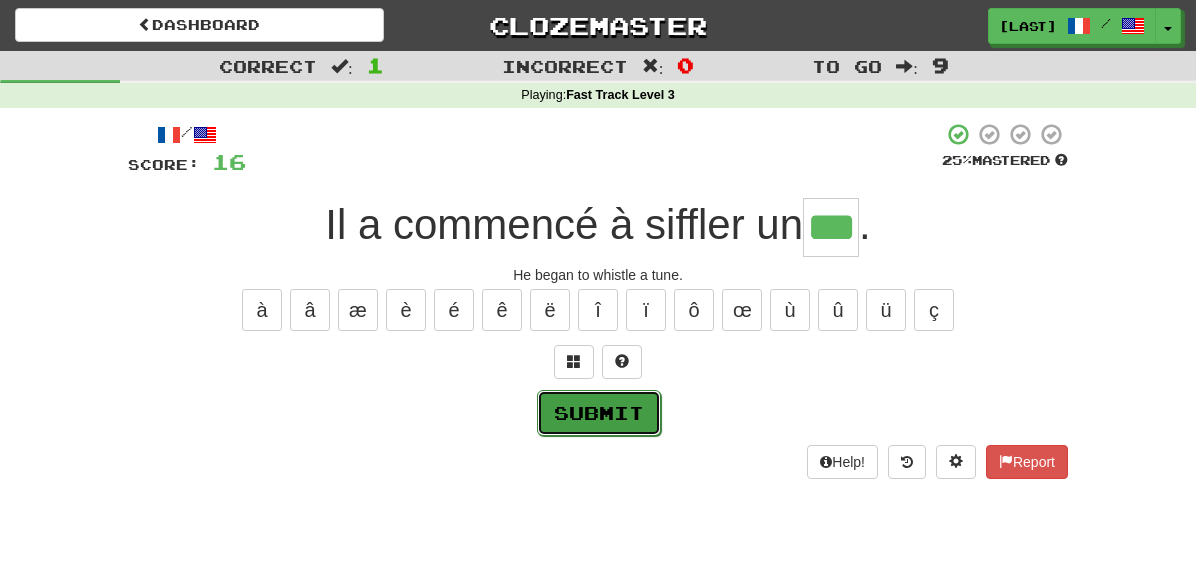 click on "Submit" at bounding box center (599, 413) 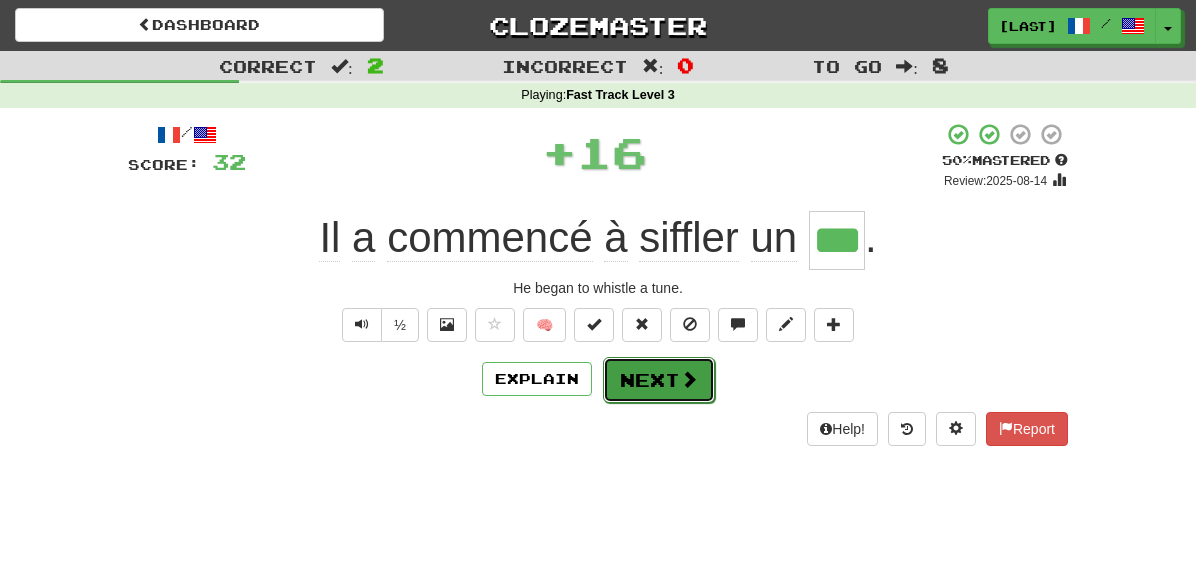 click on "Next" at bounding box center [659, 380] 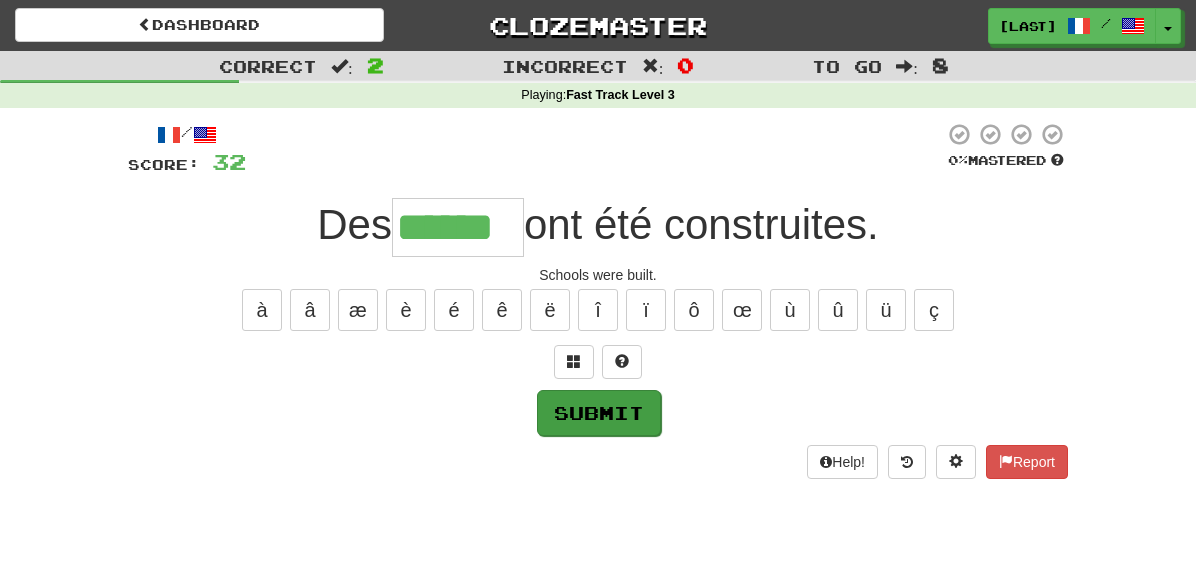 type on "******" 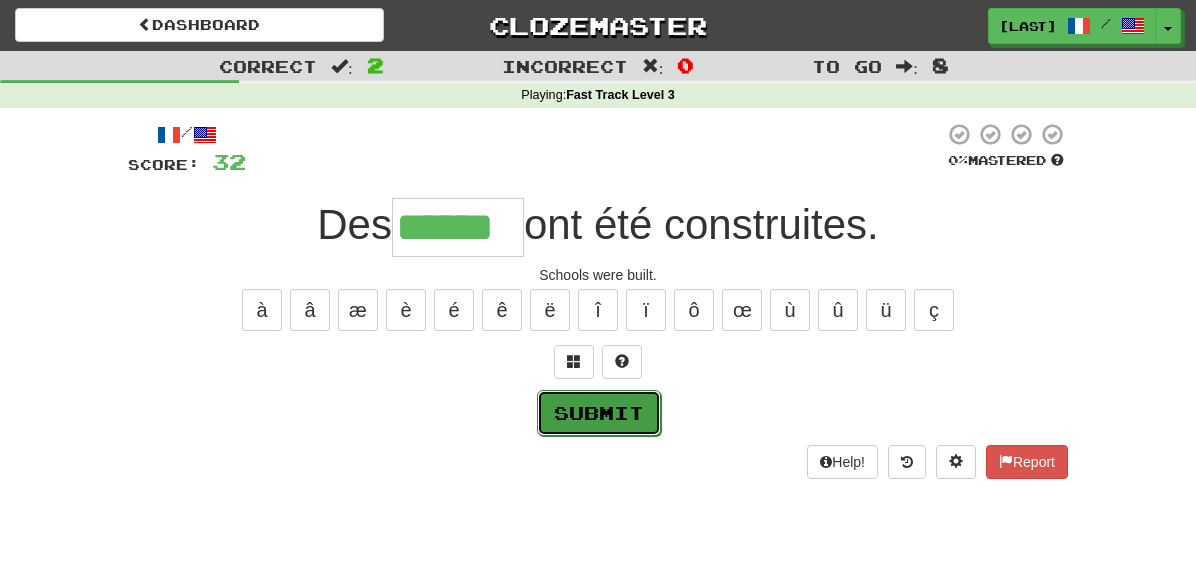 click on "Submit" at bounding box center [599, 413] 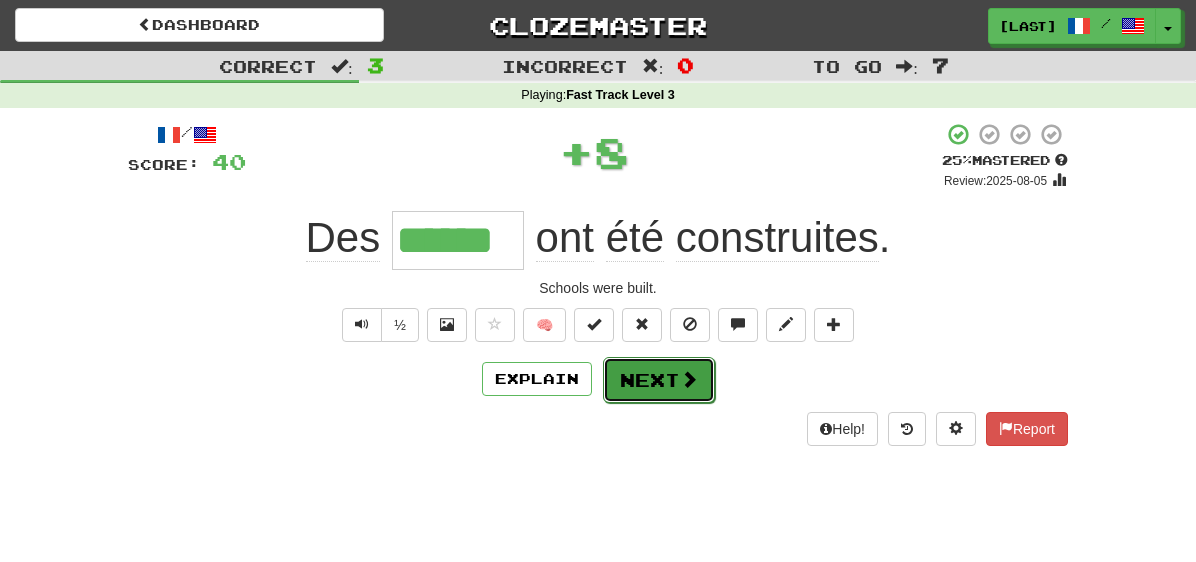 click on "Next" at bounding box center [659, 380] 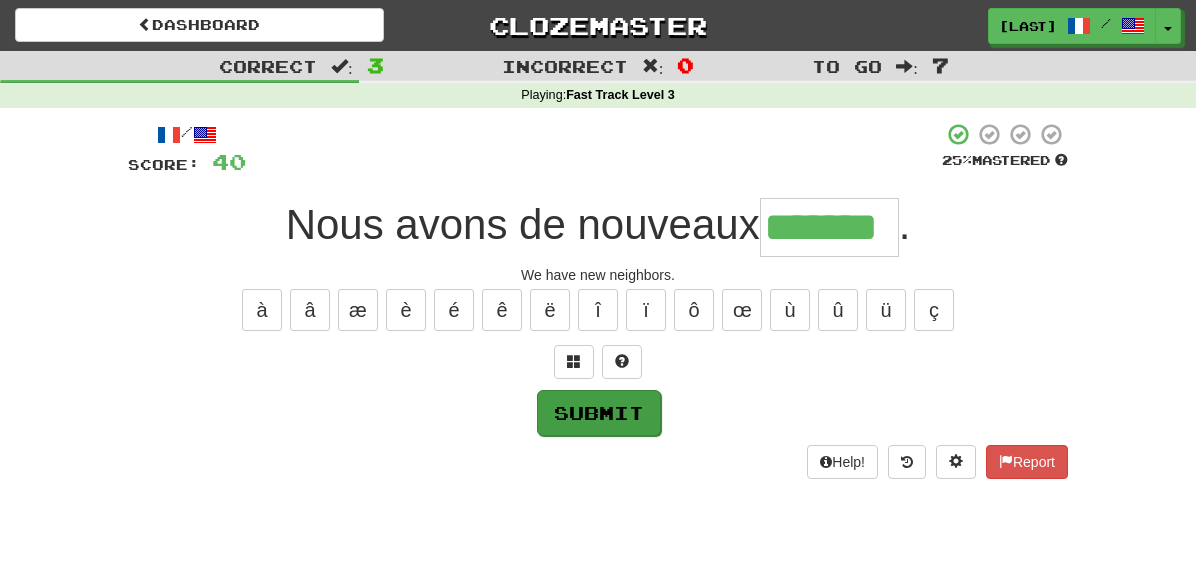 type on "*******" 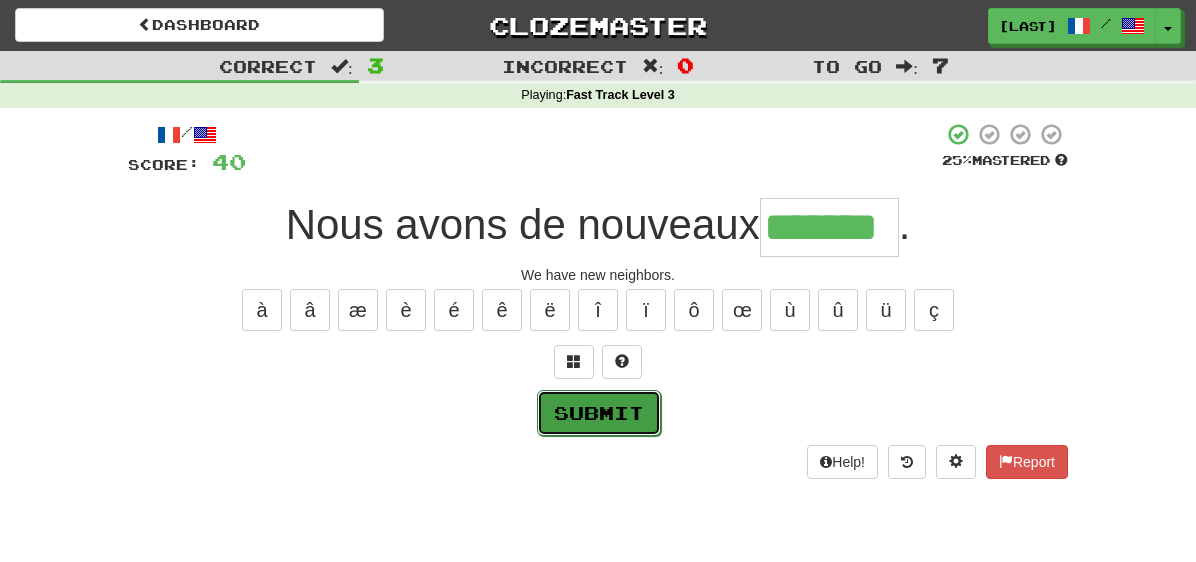 click on "Submit" at bounding box center (599, 413) 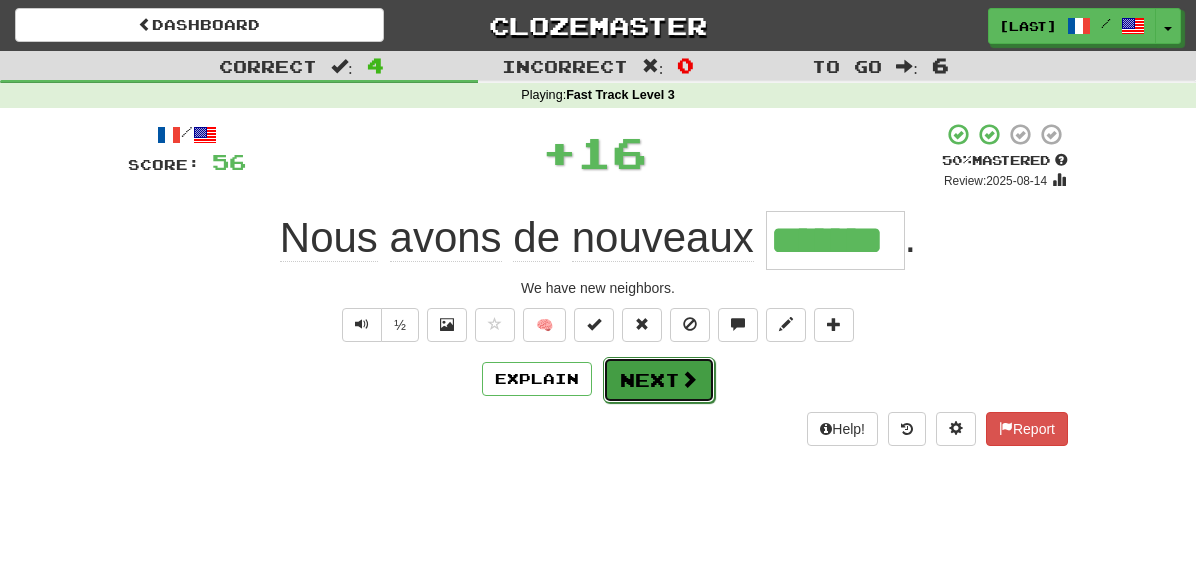 click on "Next" at bounding box center [659, 380] 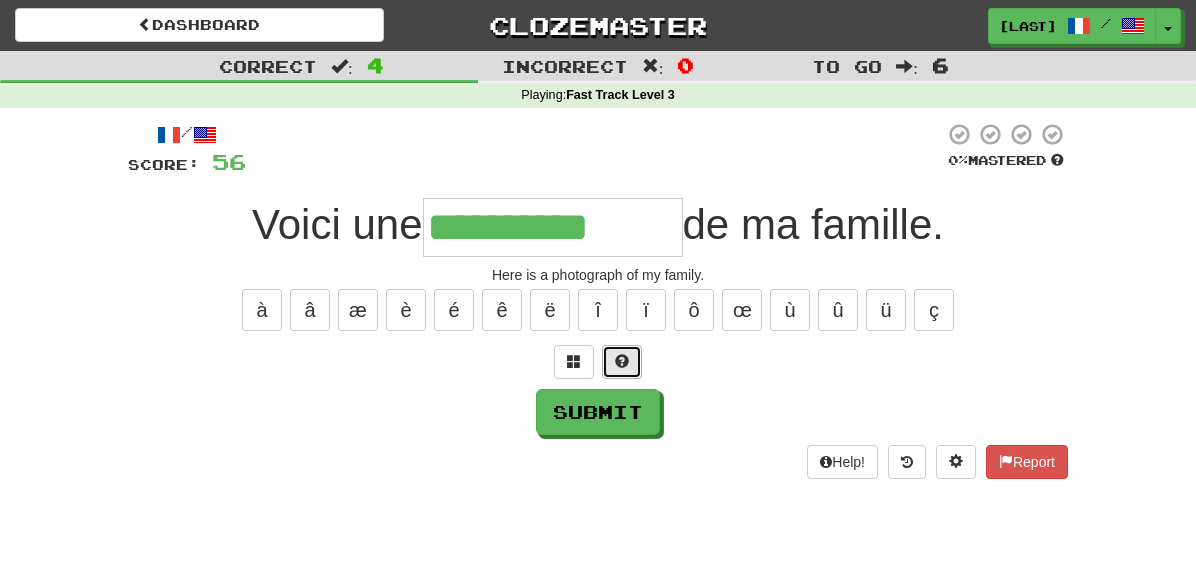 click at bounding box center (622, 361) 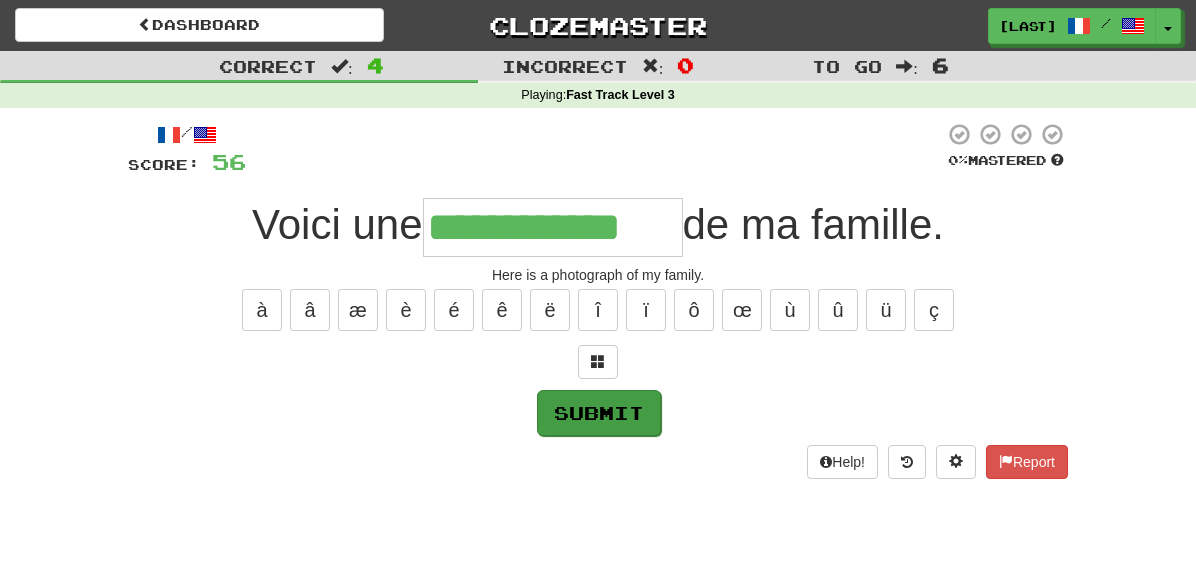 type on "**********" 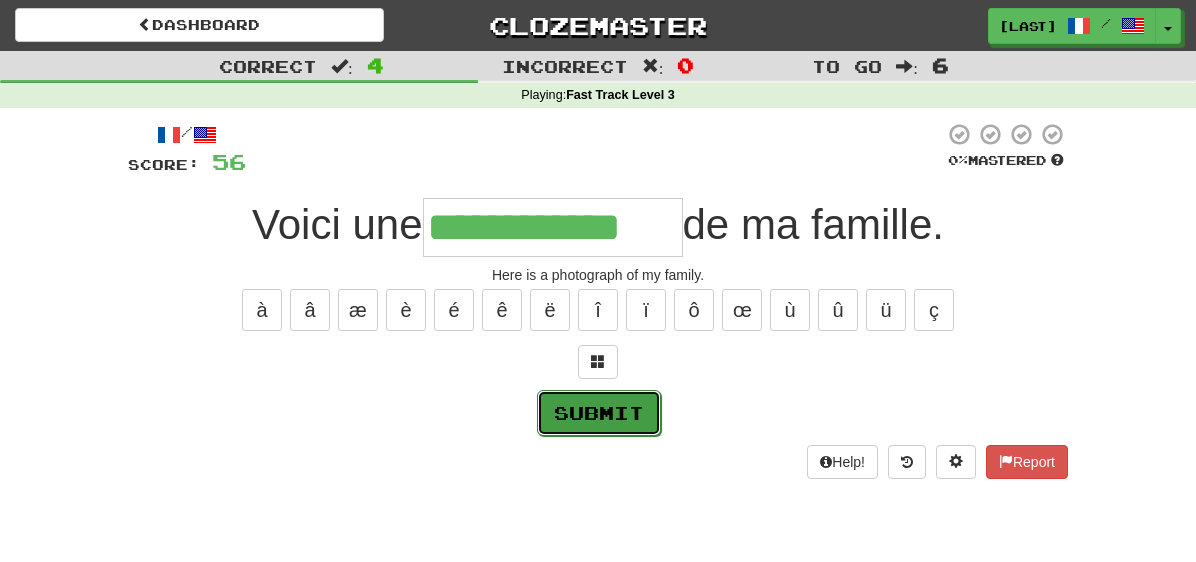 click on "Submit" at bounding box center [599, 413] 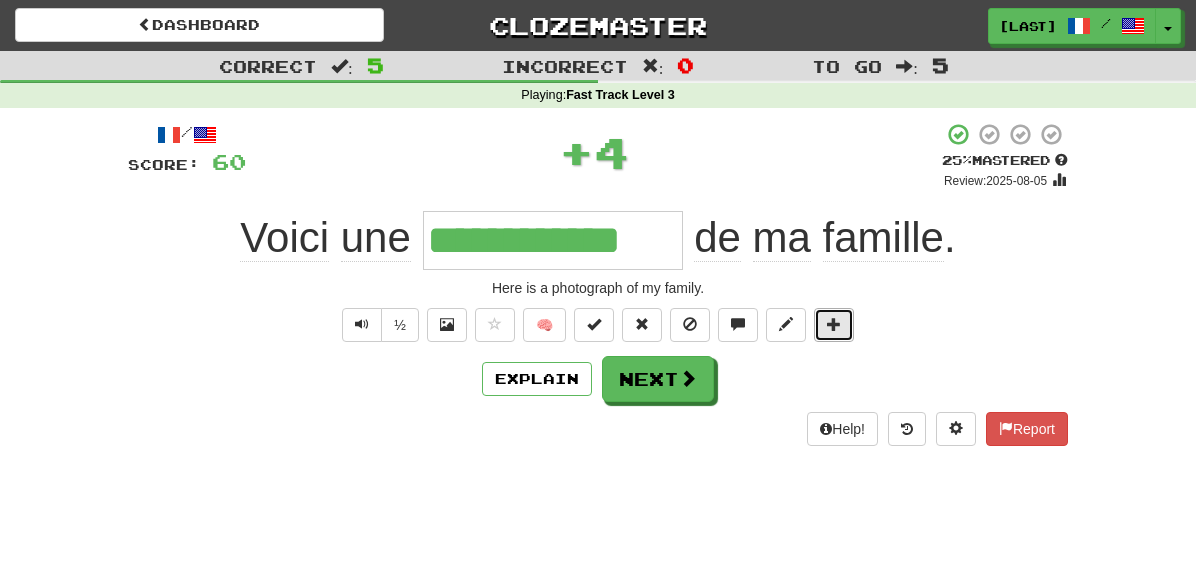 click at bounding box center (834, 324) 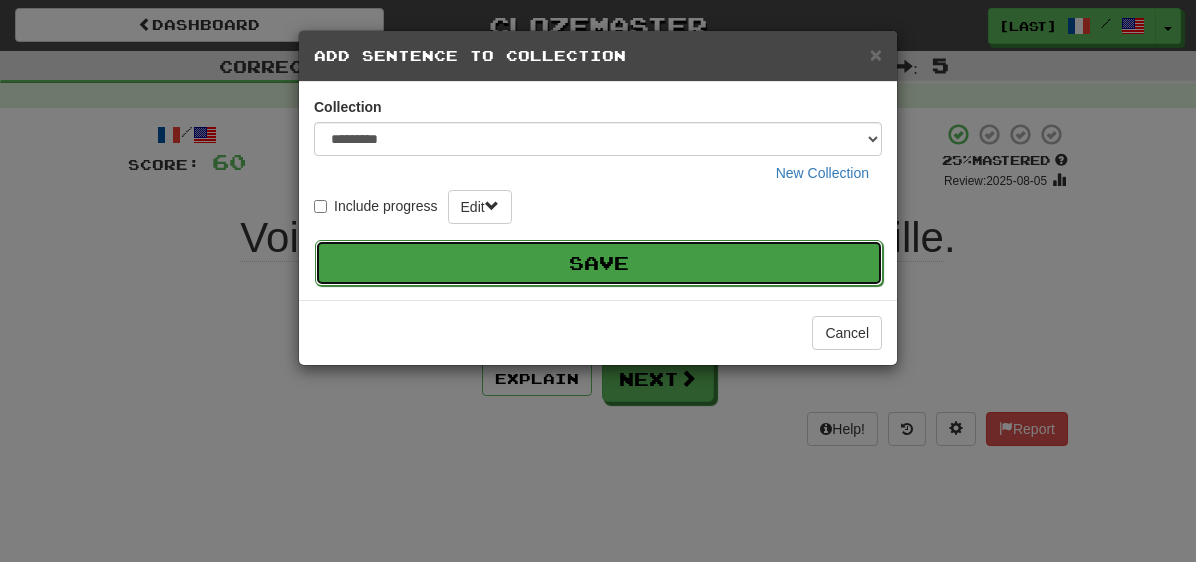 click on "Save" at bounding box center [599, 263] 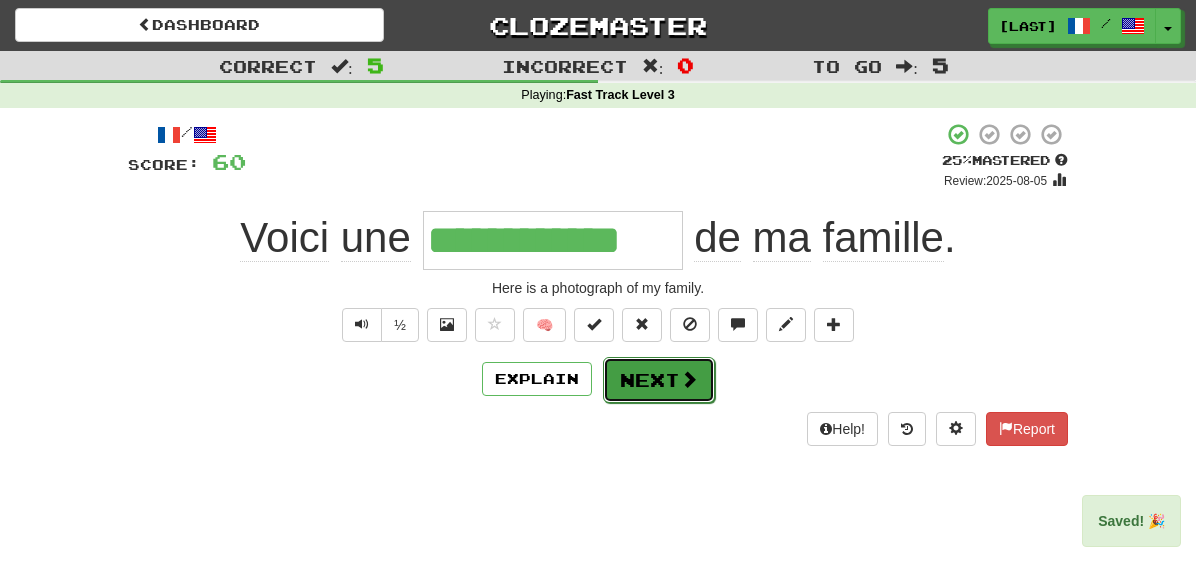 click on "Next" at bounding box center (659, 380) 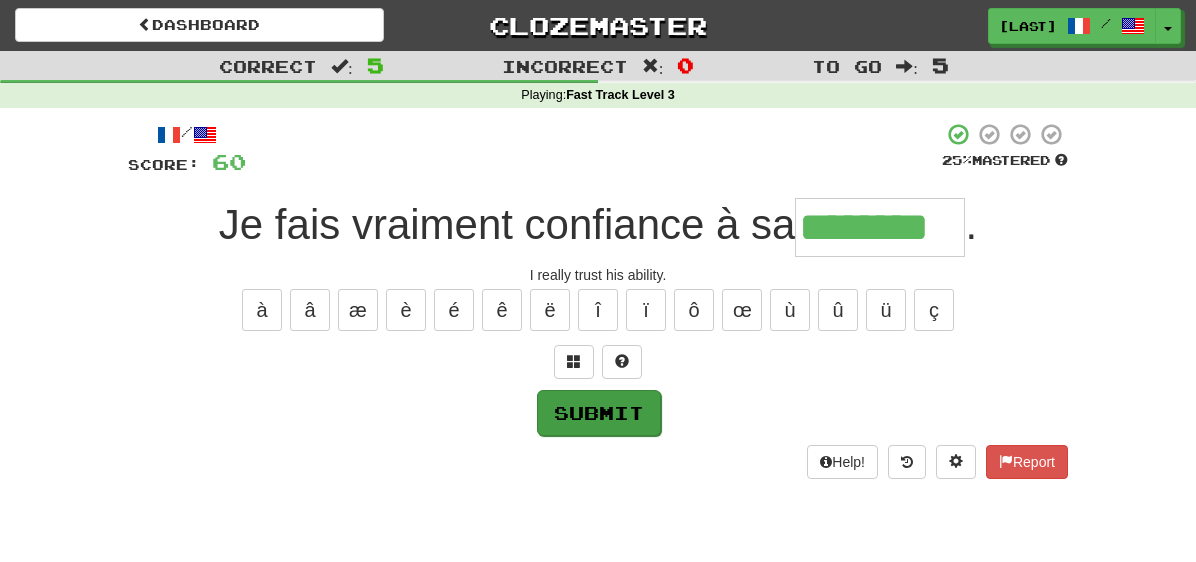type on "********" 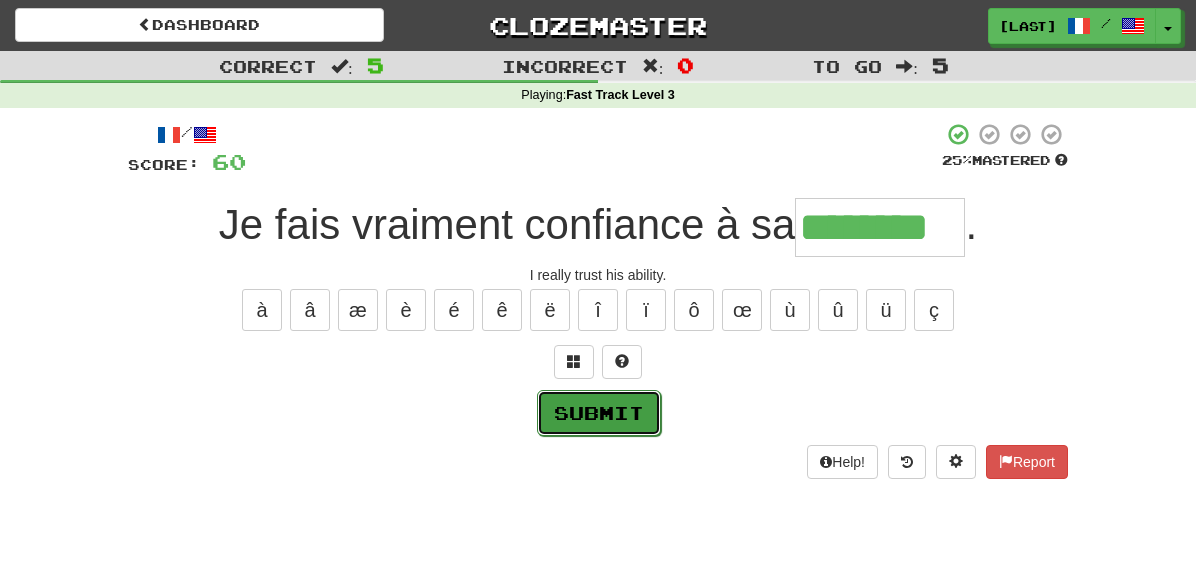 click on "Submit" at bounding box center [599, 413] 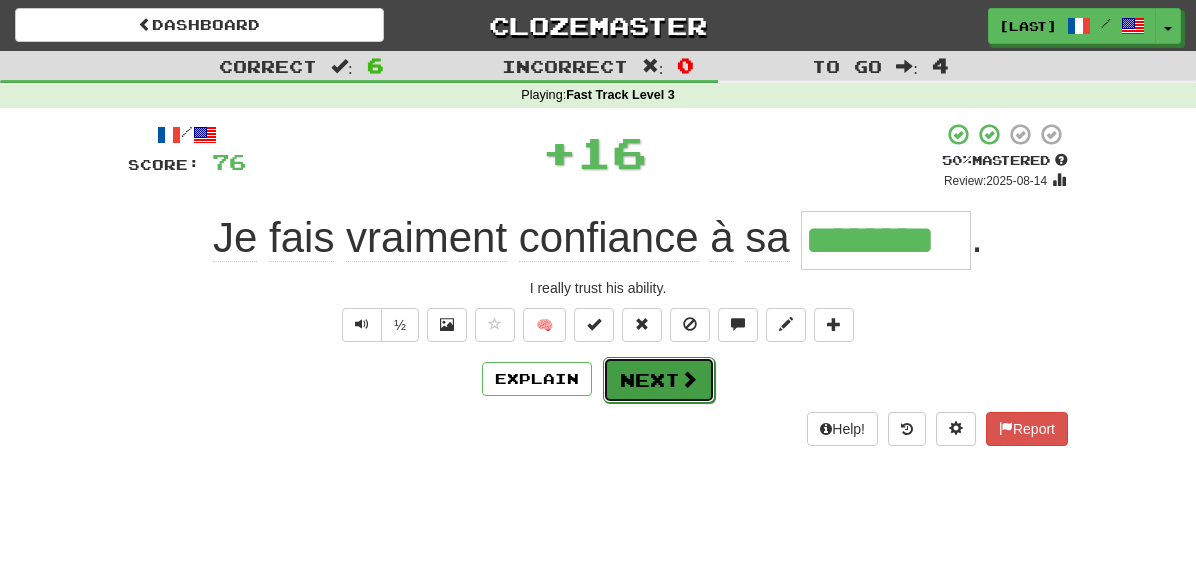 click on "Next" at bounding box center [659, 380] 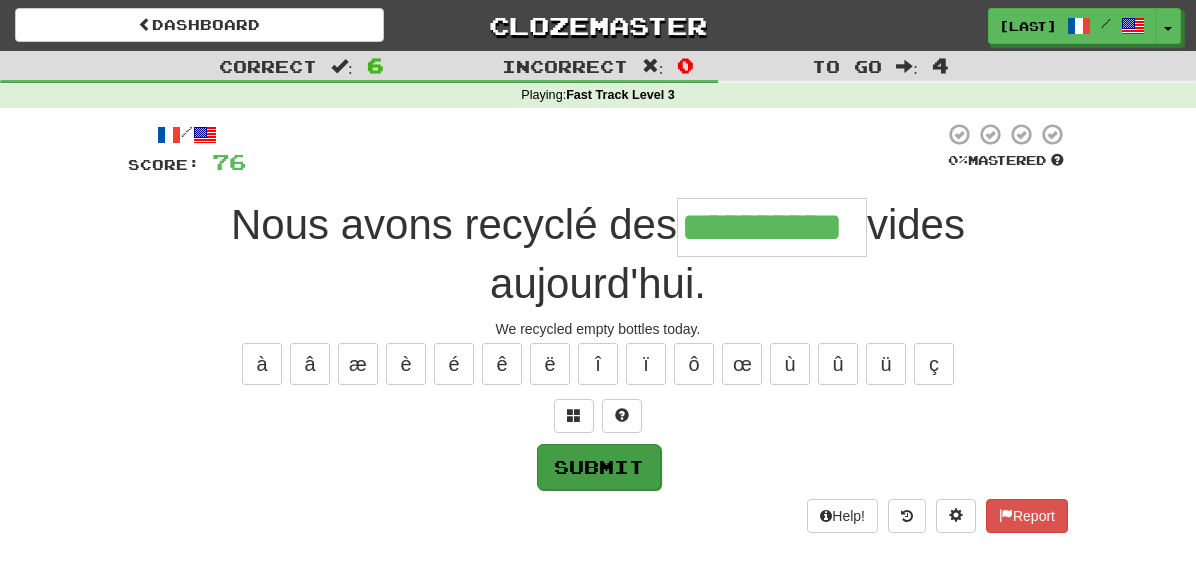 type on "**********" 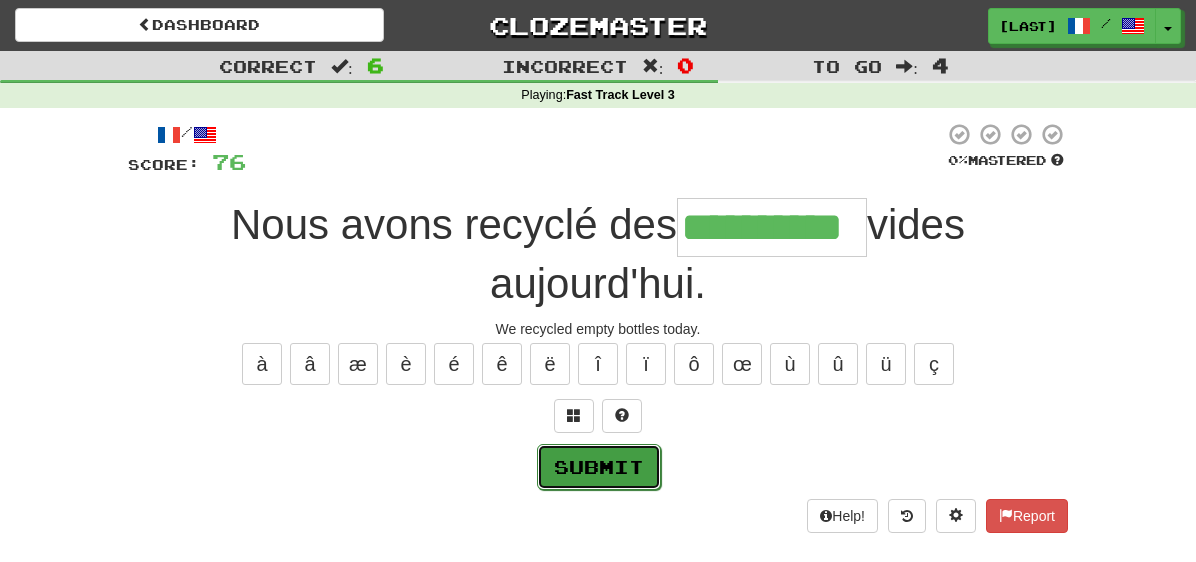 click on "Submit" at bounding box center [599, 467] 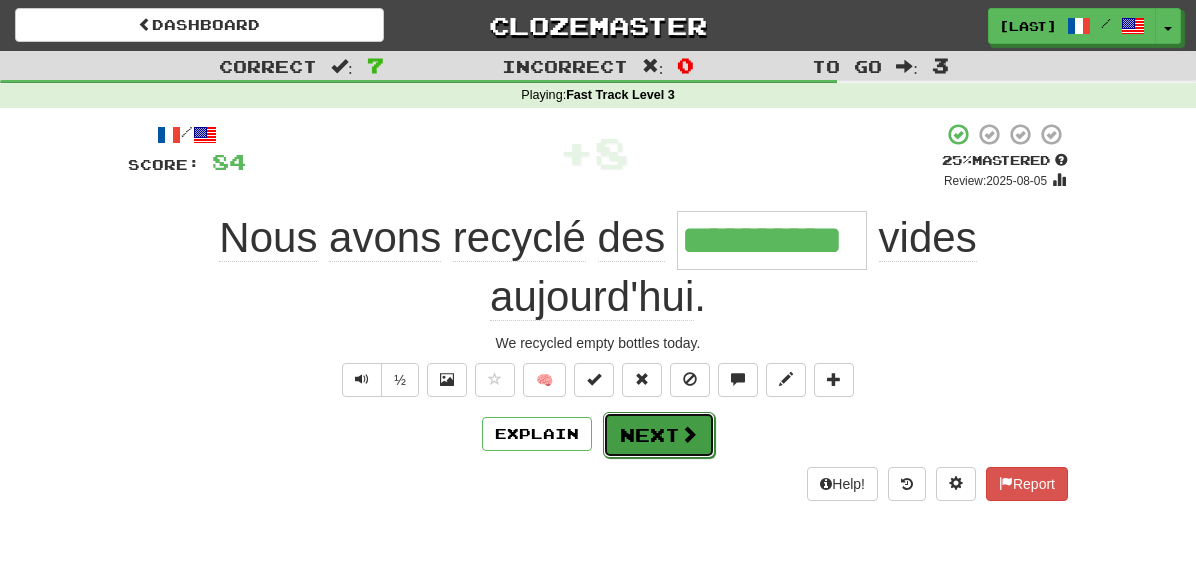 click on "Next" at bounding box center [659, 435] 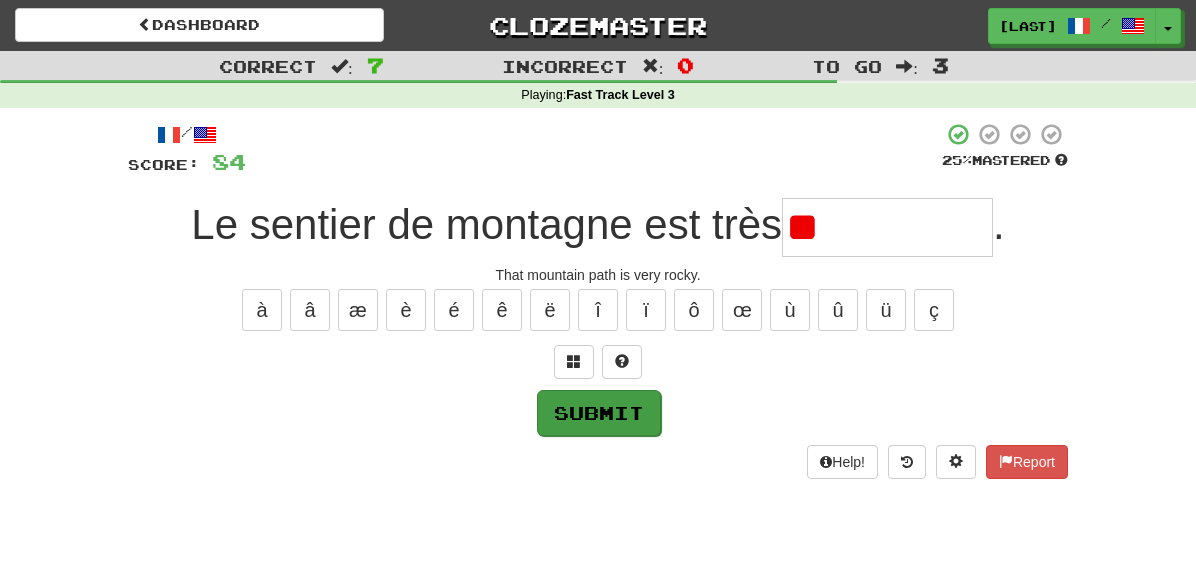 type on "*" 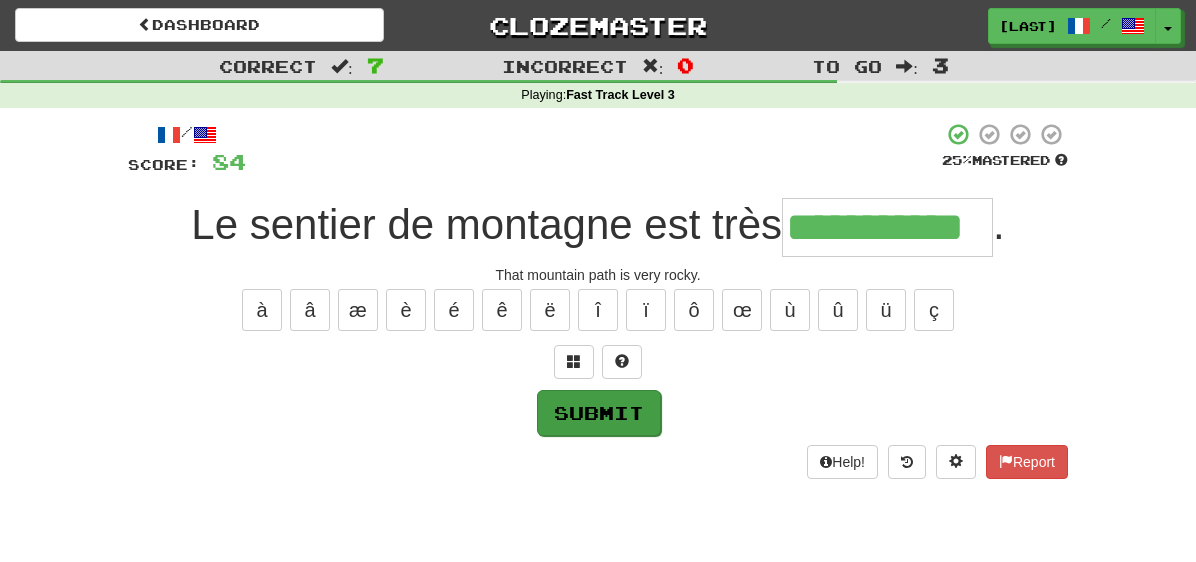 type on "**********" 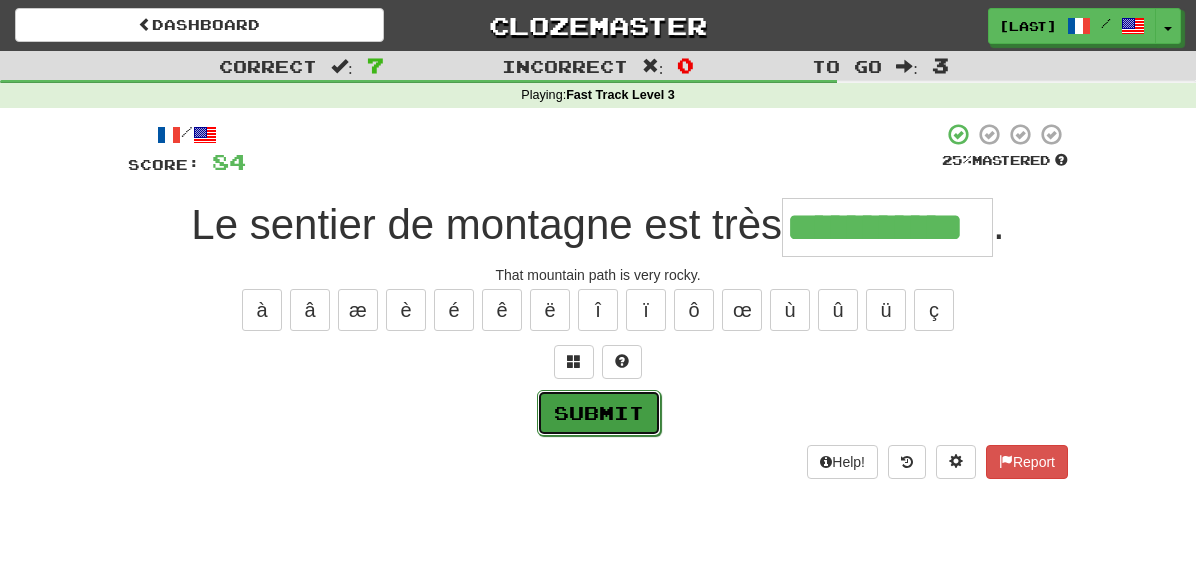click on "Submit" at bounding box center (599, 413) 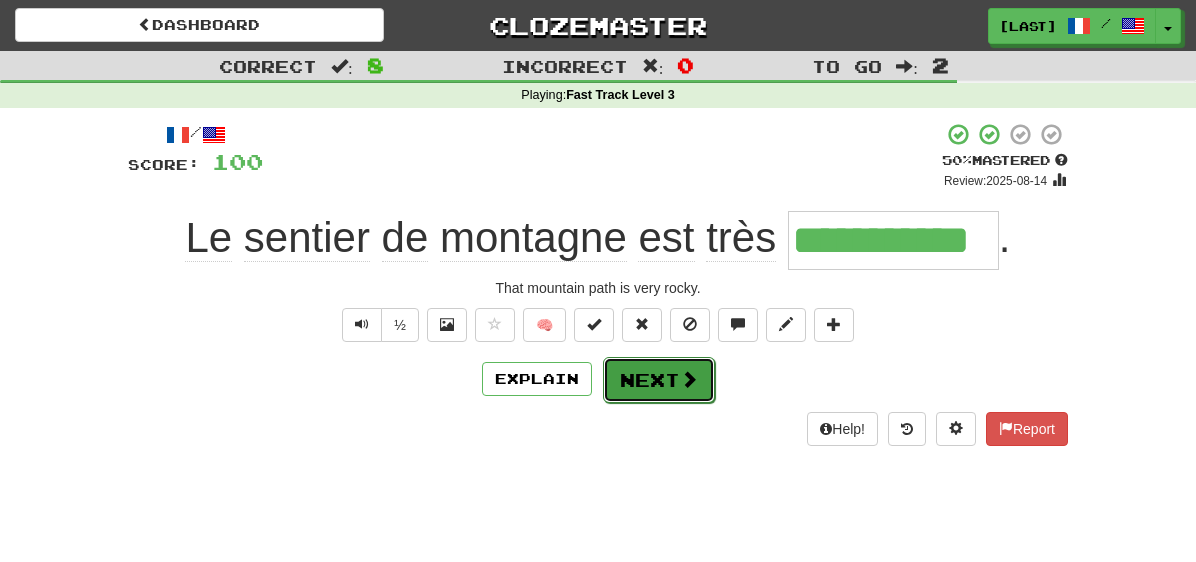 click on "Next" at bounding box center (659, 380) 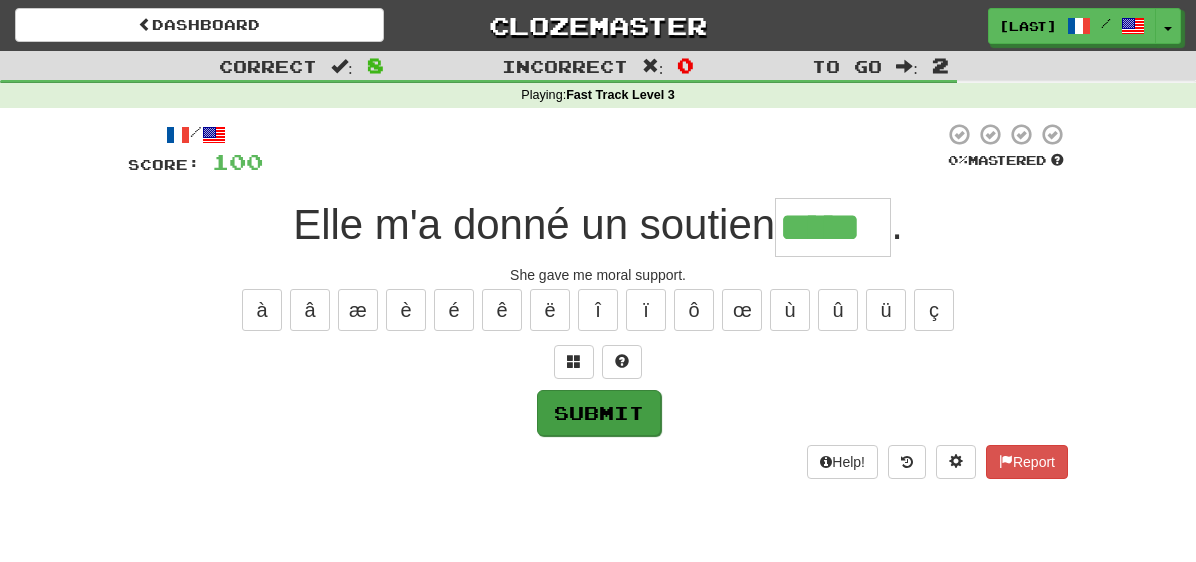 type on "*****" 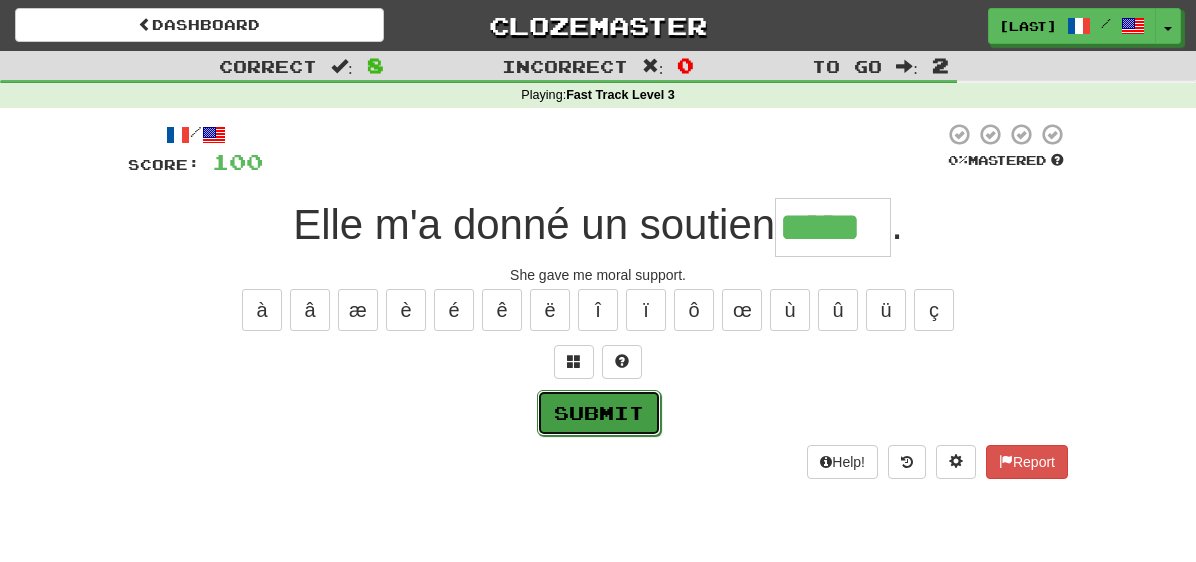 click on "Submit" at bounding box center (599, 413) 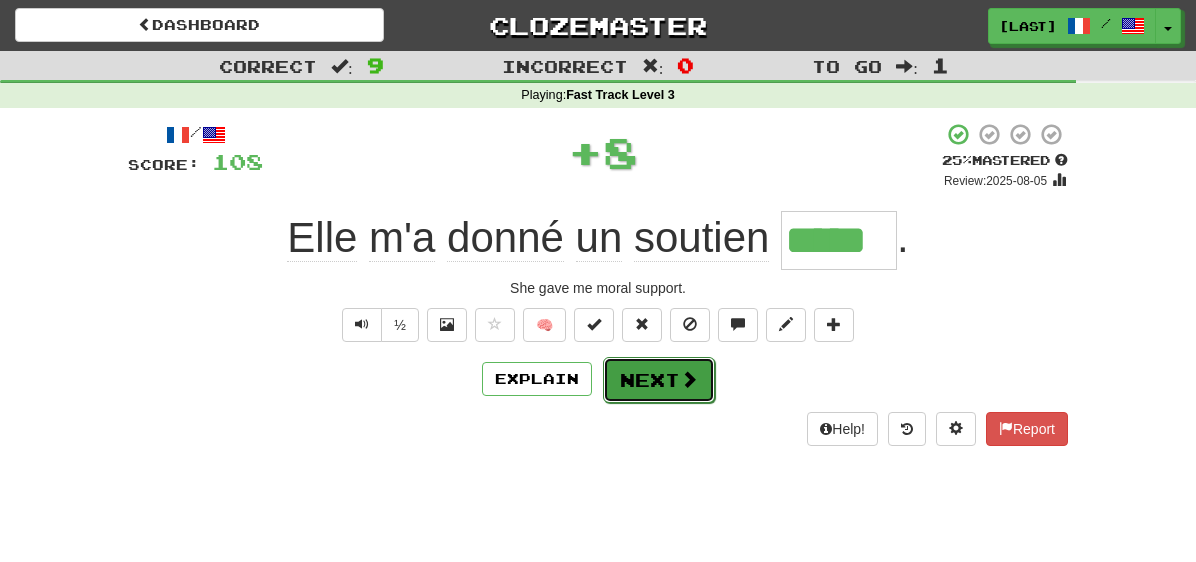 click on "Next" at bounding box center [659, 380] 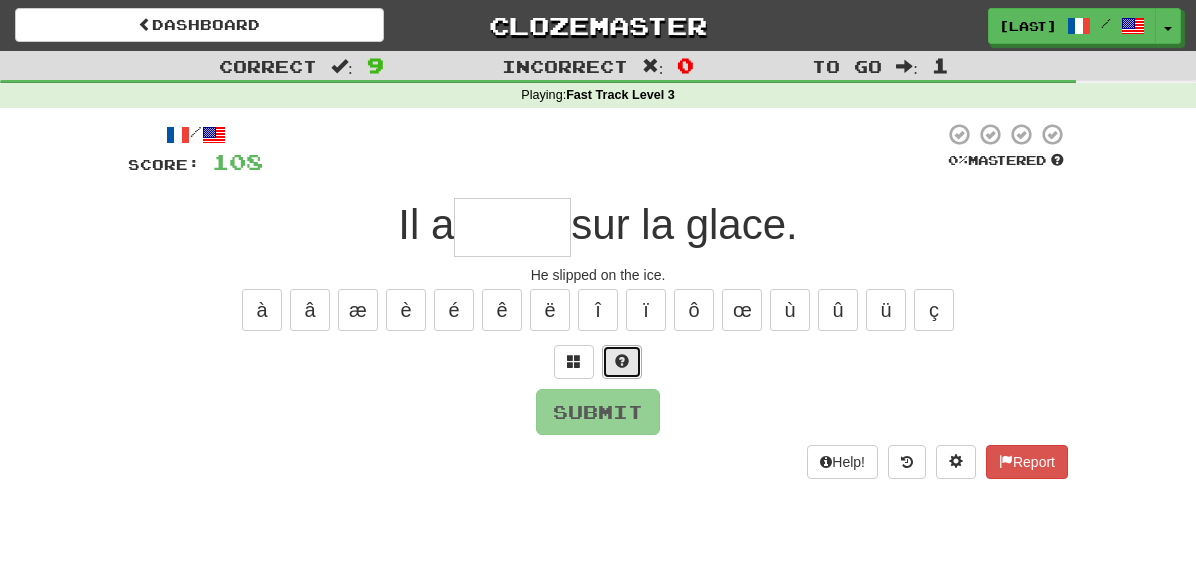 click at bounding box center [622, 361] 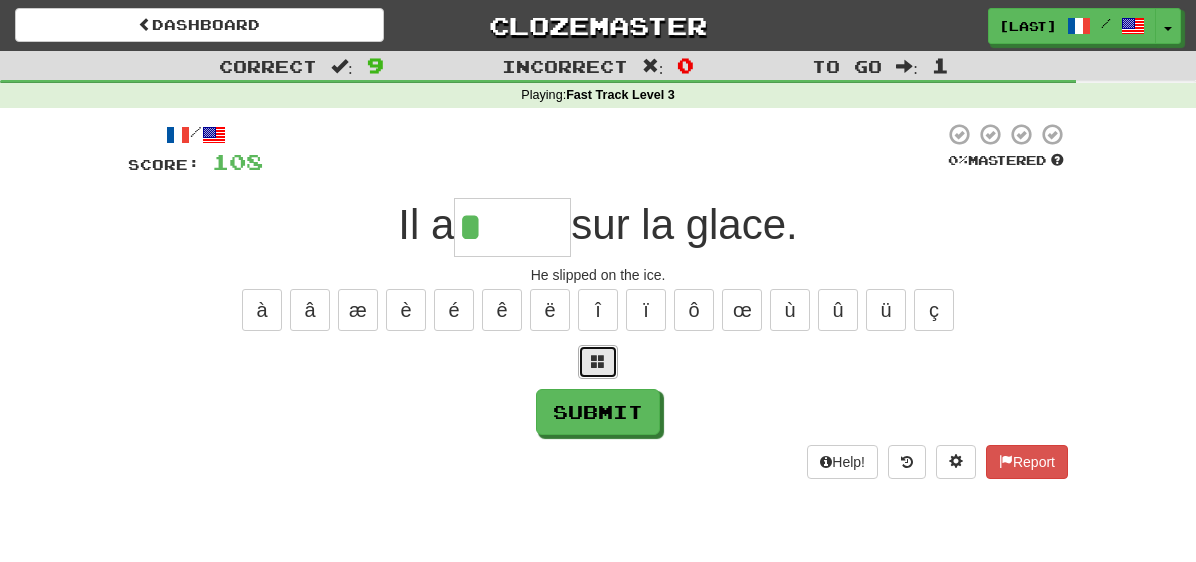 click at bounding box center [598, 362] 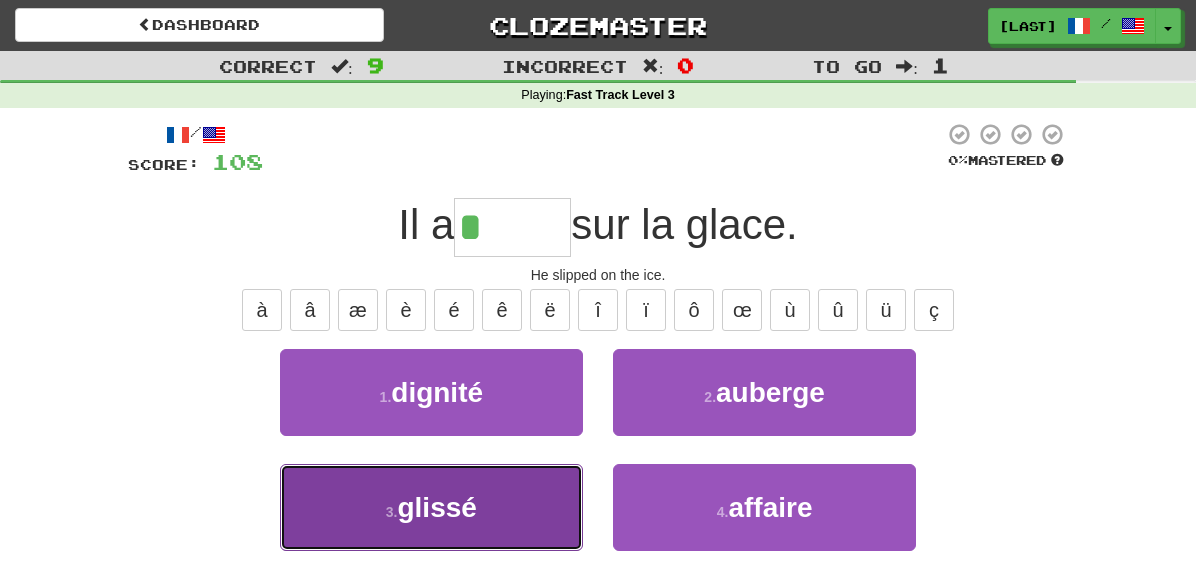 click on "3 .  glissé" at bounding box center [431, 507] 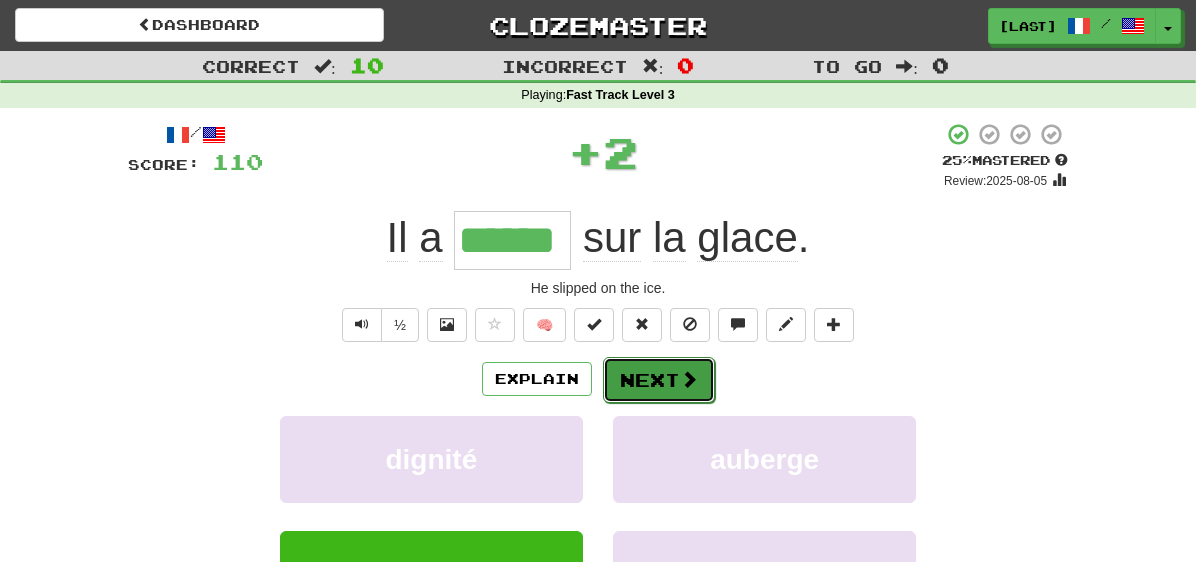 click on "Next" at bounding box center (659, 380) 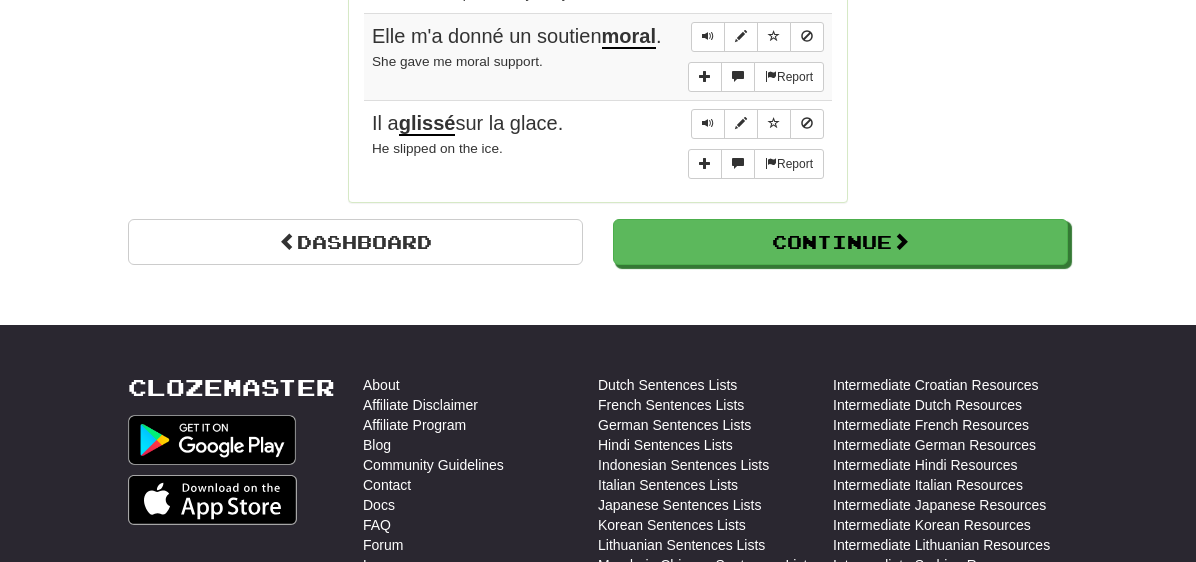 scroll, scrollTop: 1797, scrollLeft: 0, axis: vertical 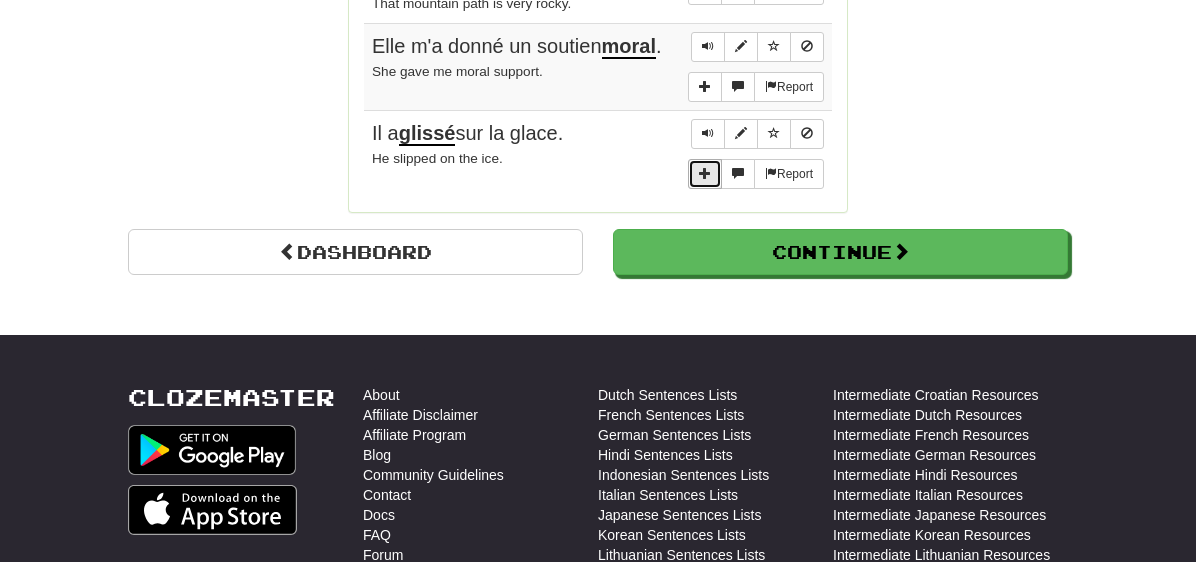click at bounding box center (705, 173) 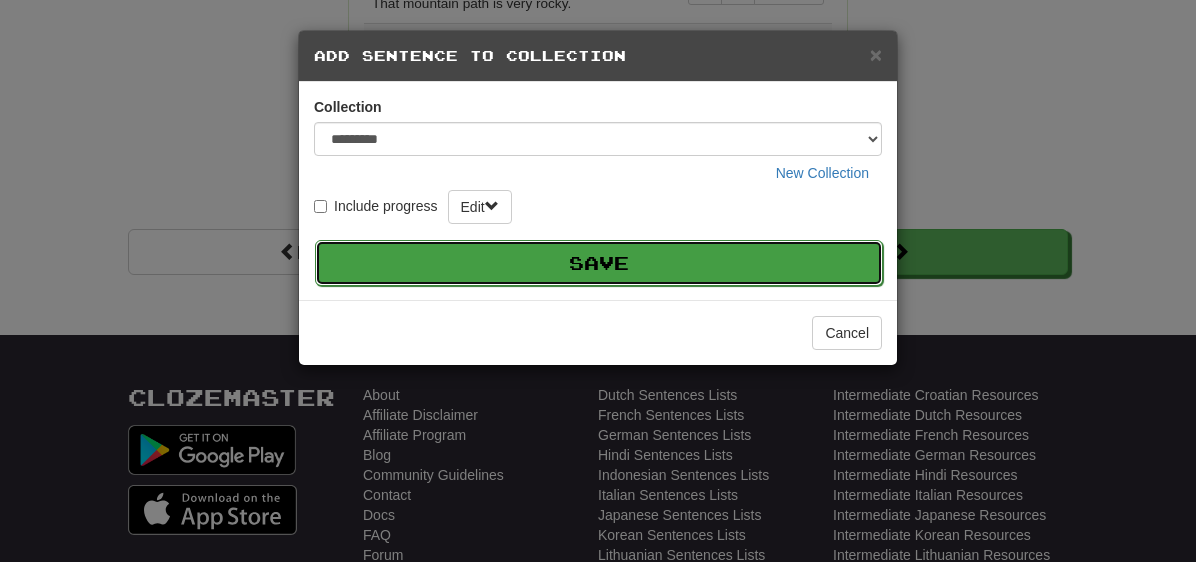 click on "Save" at bounding box center (599, 263) 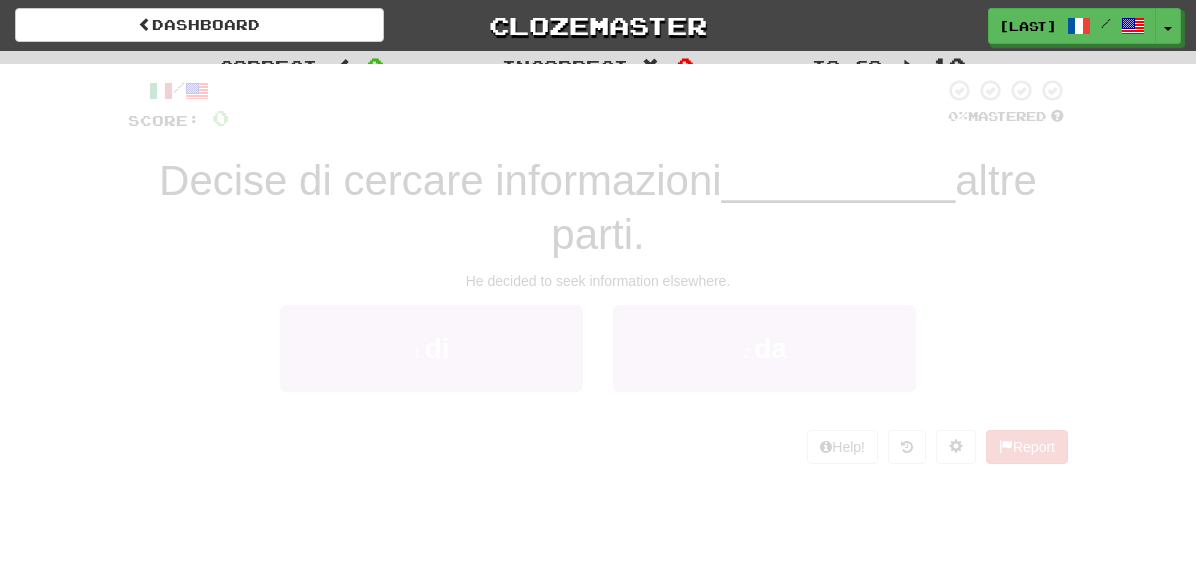 scroll, scrollTop: 0, scrollLeft: 0, axis: both 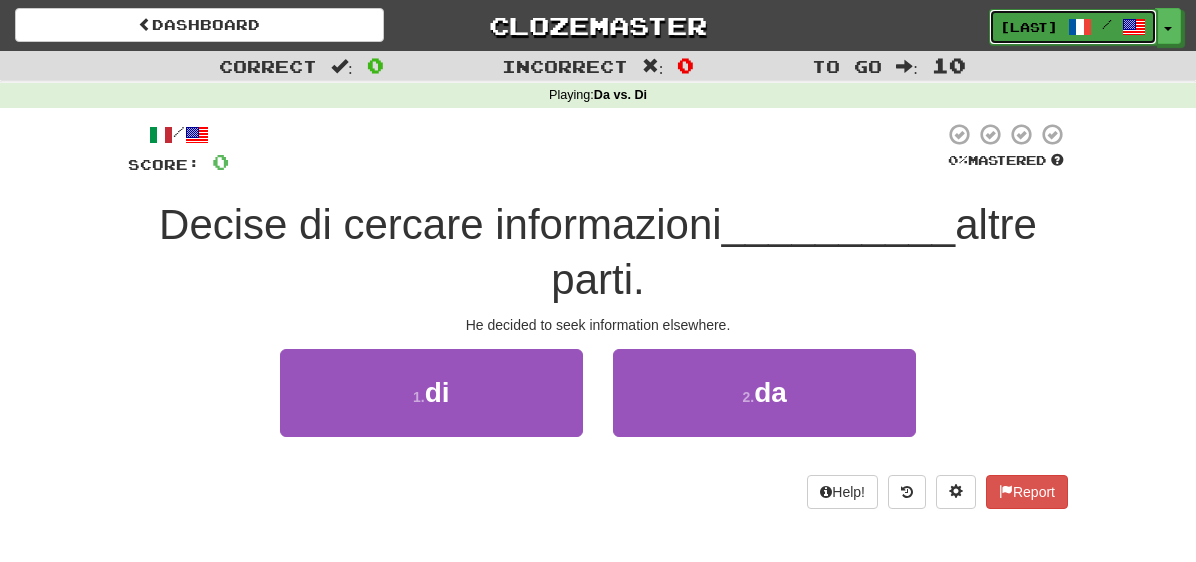 click on "[LAST]" at bounding box center (1029, 27) 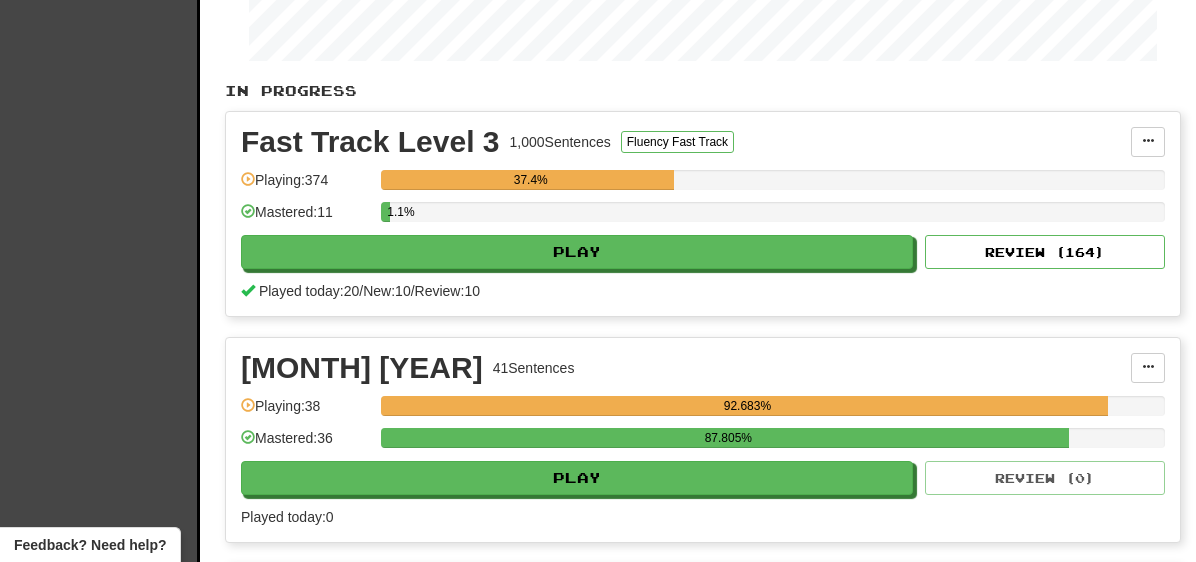scroll, scrollTop: 392, scrollLeft: 0, axis: vertical 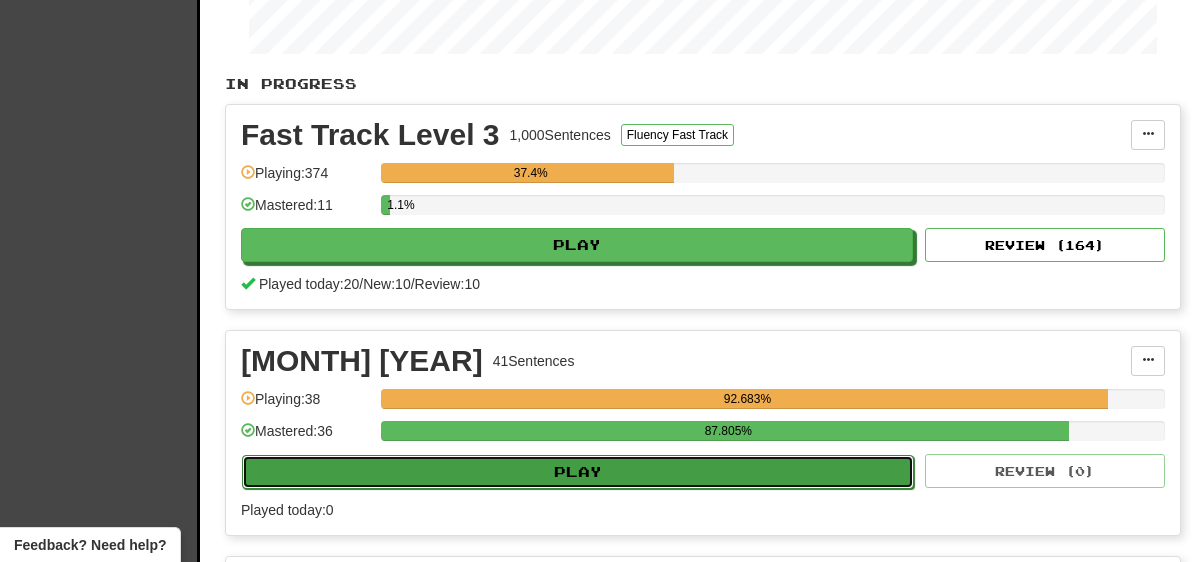 click on "Play" at bounding box center (578, 472) 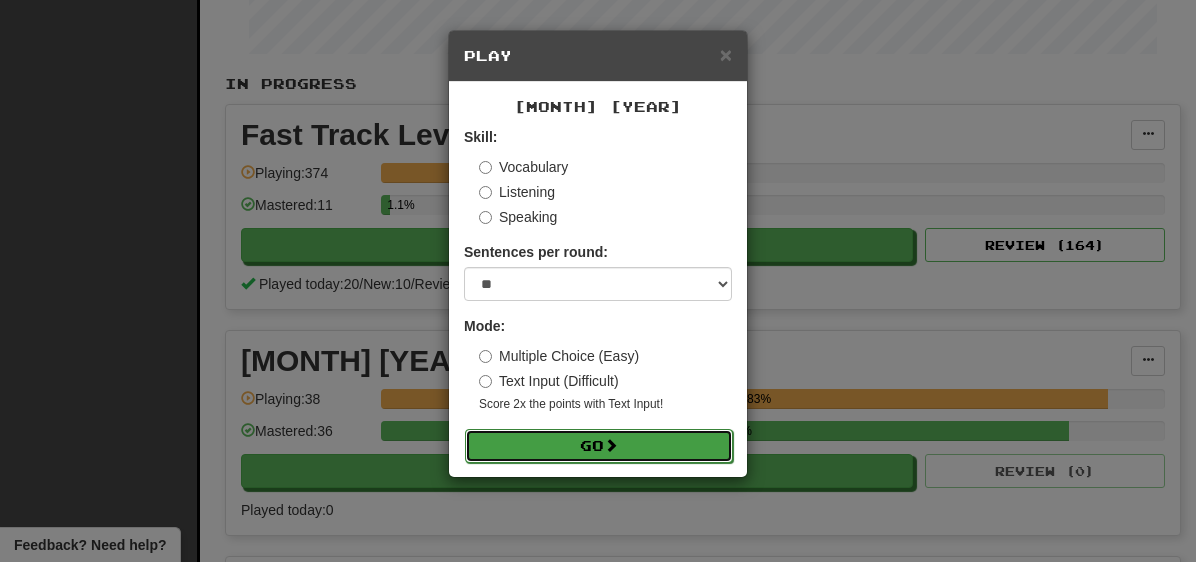 click on "Go" at bounding box center [599, 446] 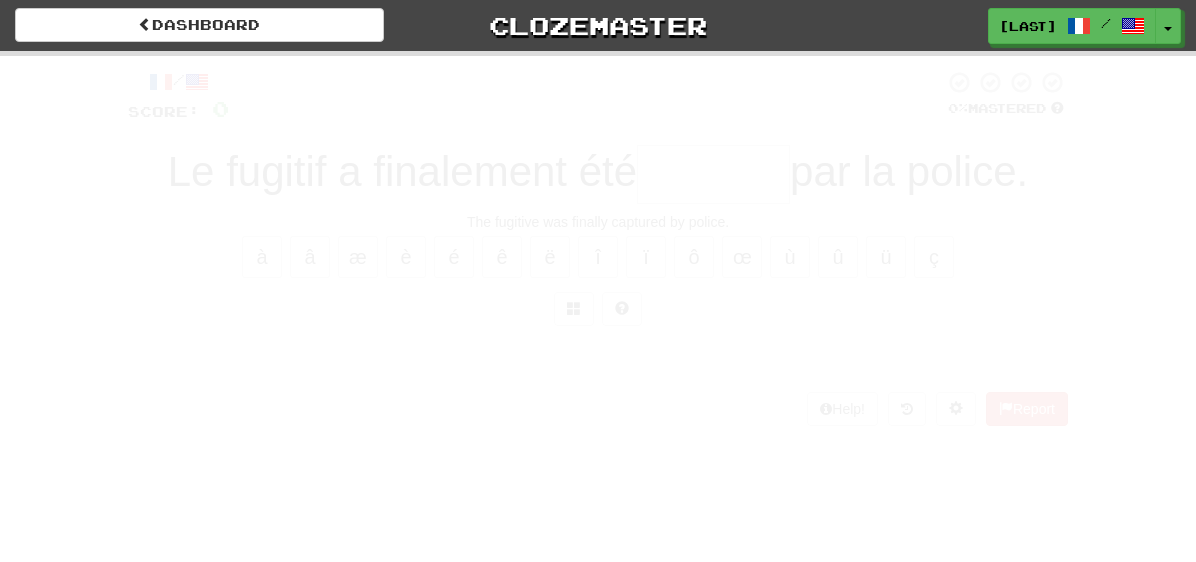 scroll, scrollTop: 0, scrollLeft: 0, axis: both 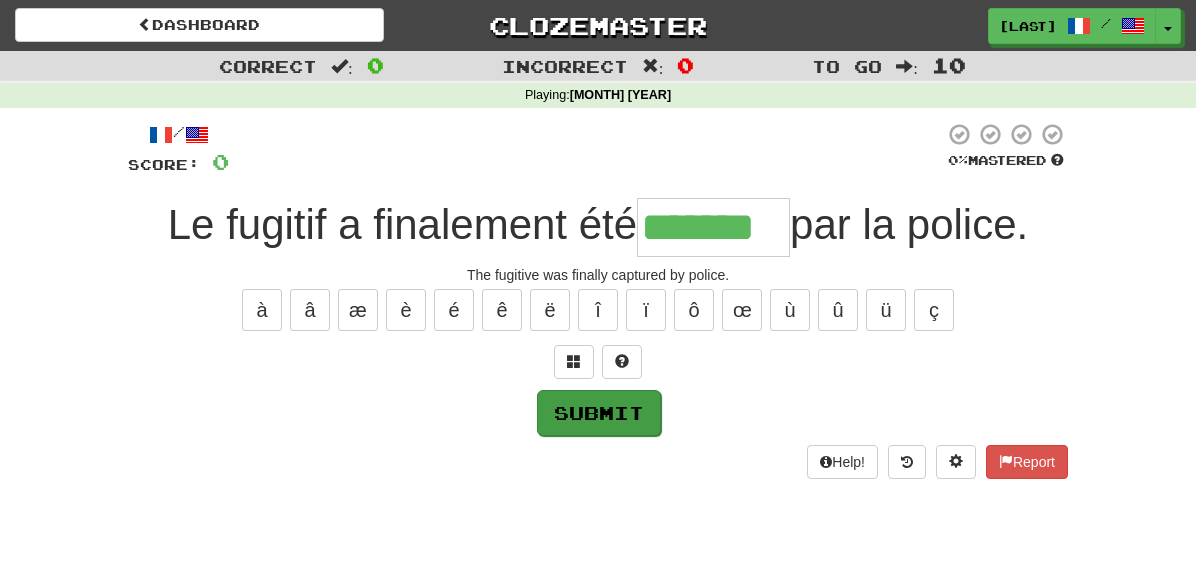 type on "*******" 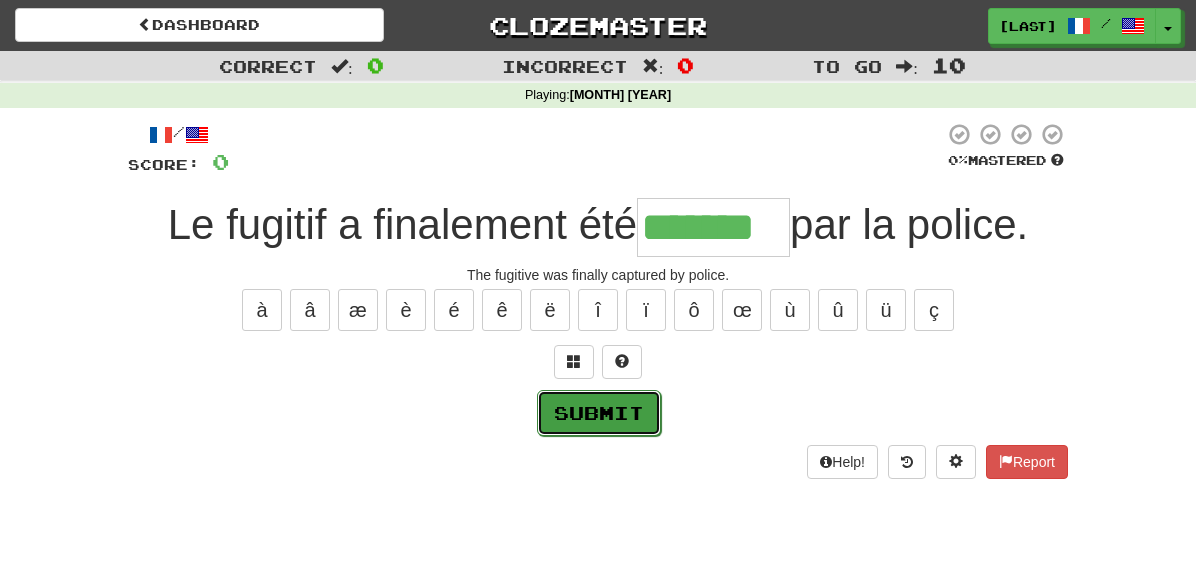 click on "Submit" at bounding box center [599, 413] 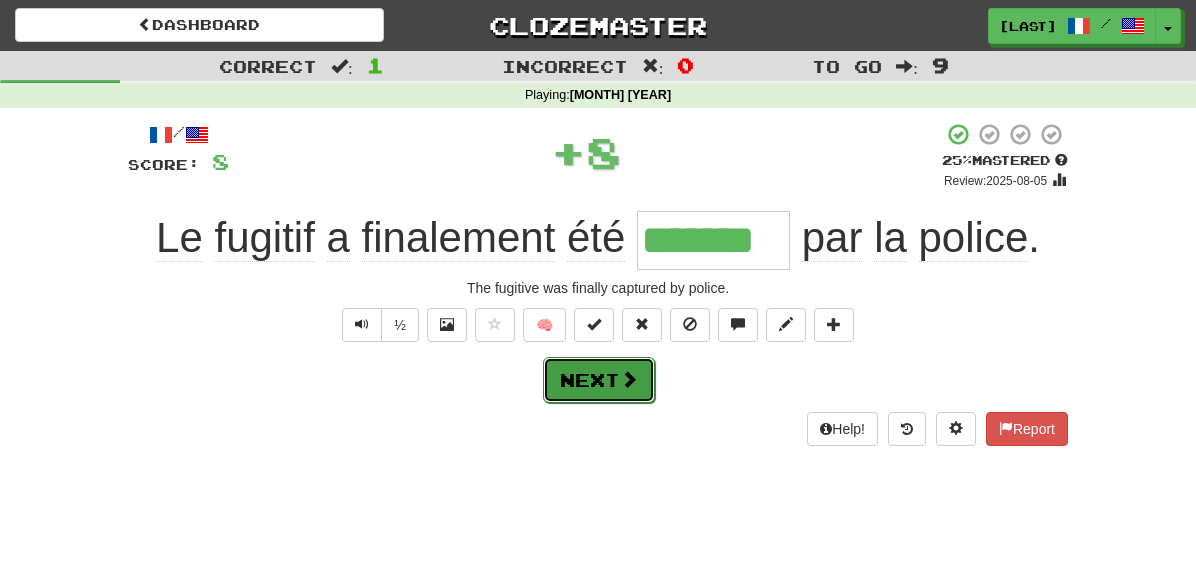 click at bounding box center [629, 379] 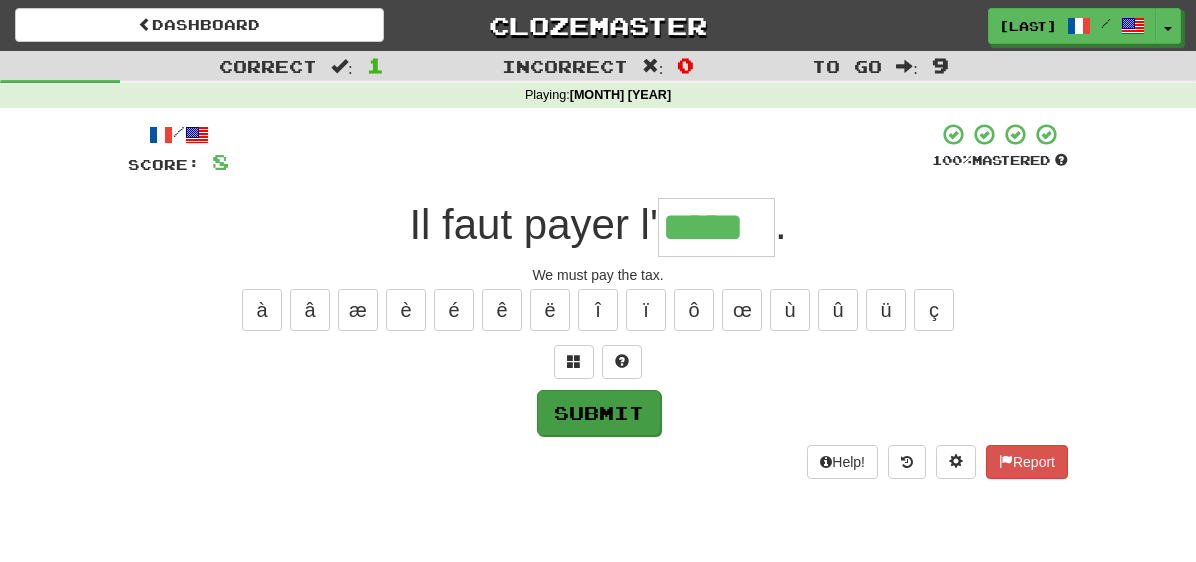 type on "*****" 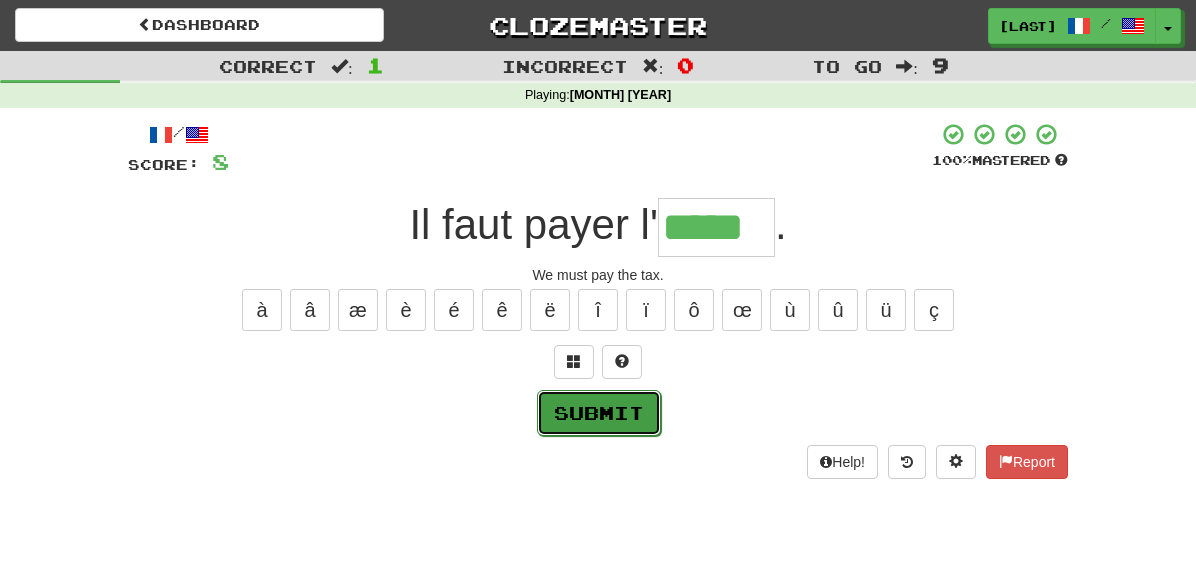 click on "Submit" at bounding box center (599, 413) 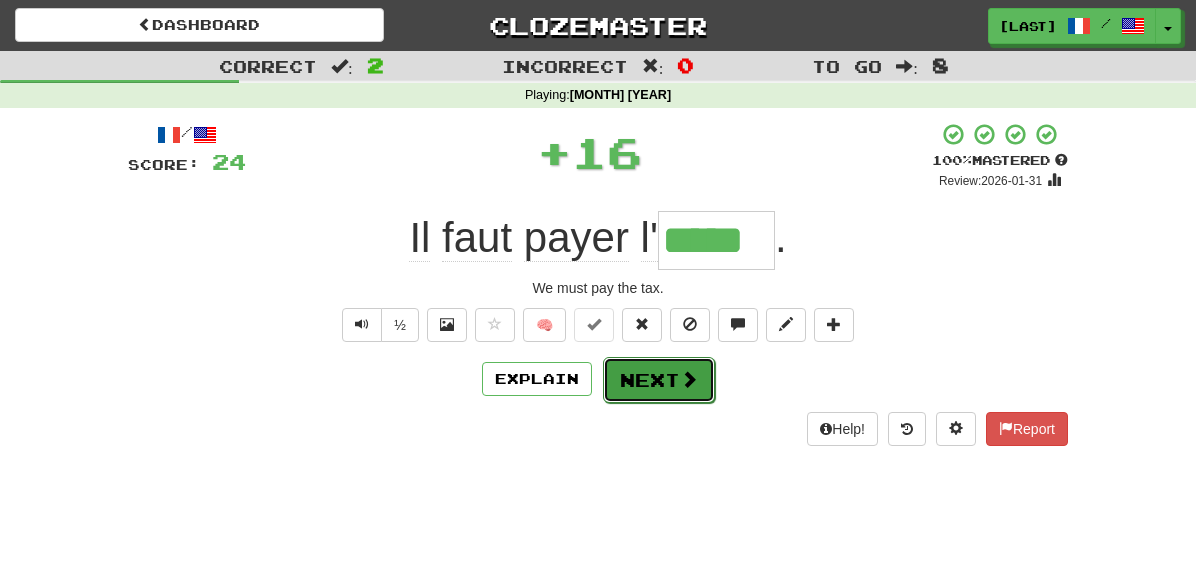 click on "Next" at bounding box center [659, 380] 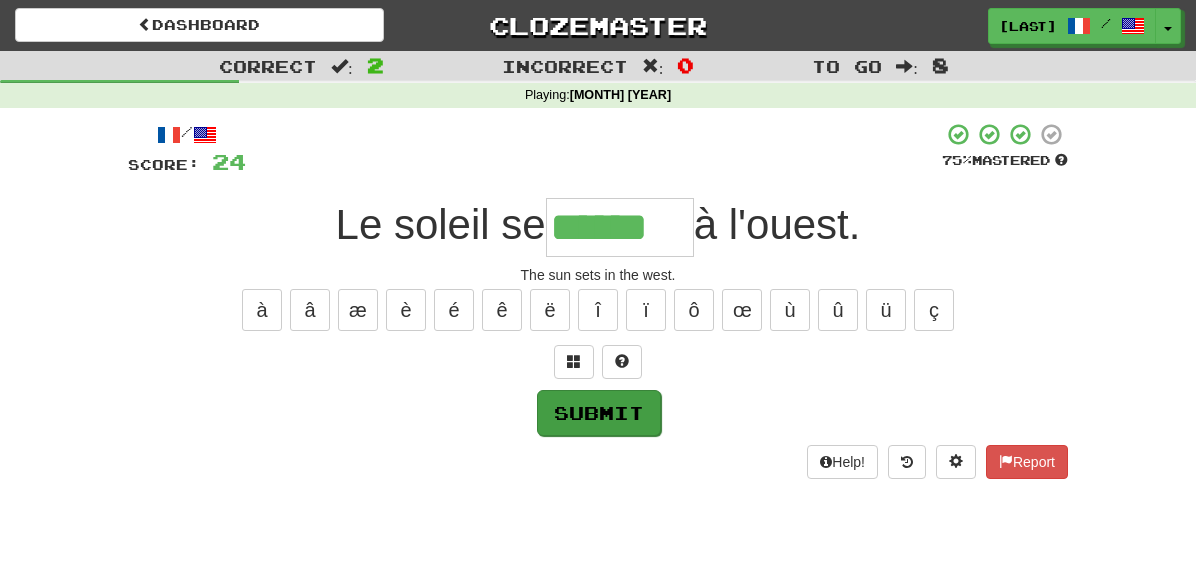 type on "******" 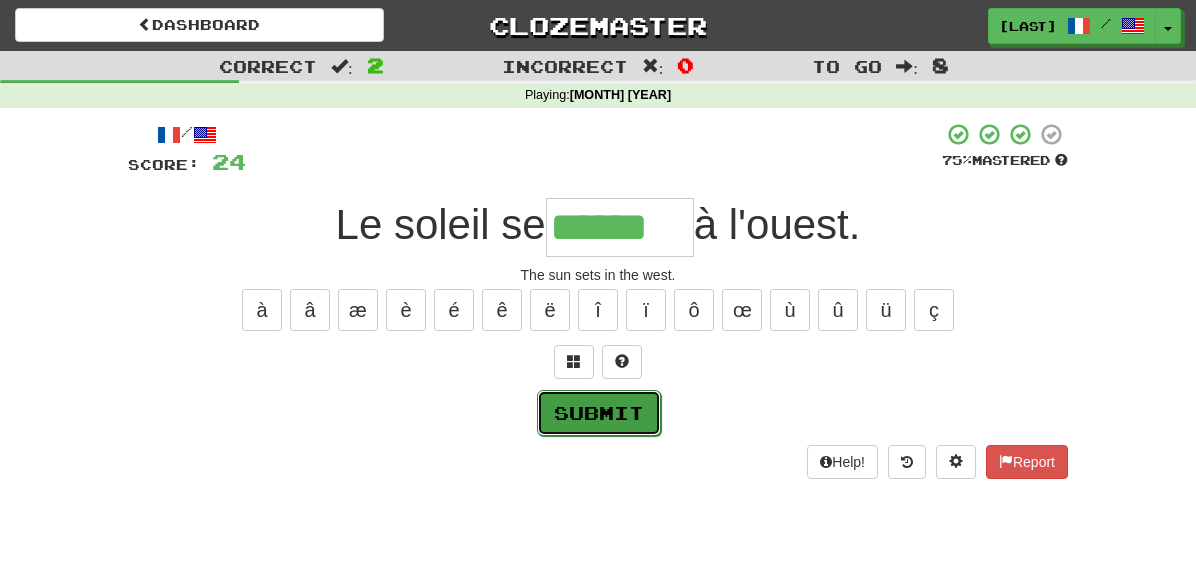 click on "Submit" at bounding box center [599, 413] 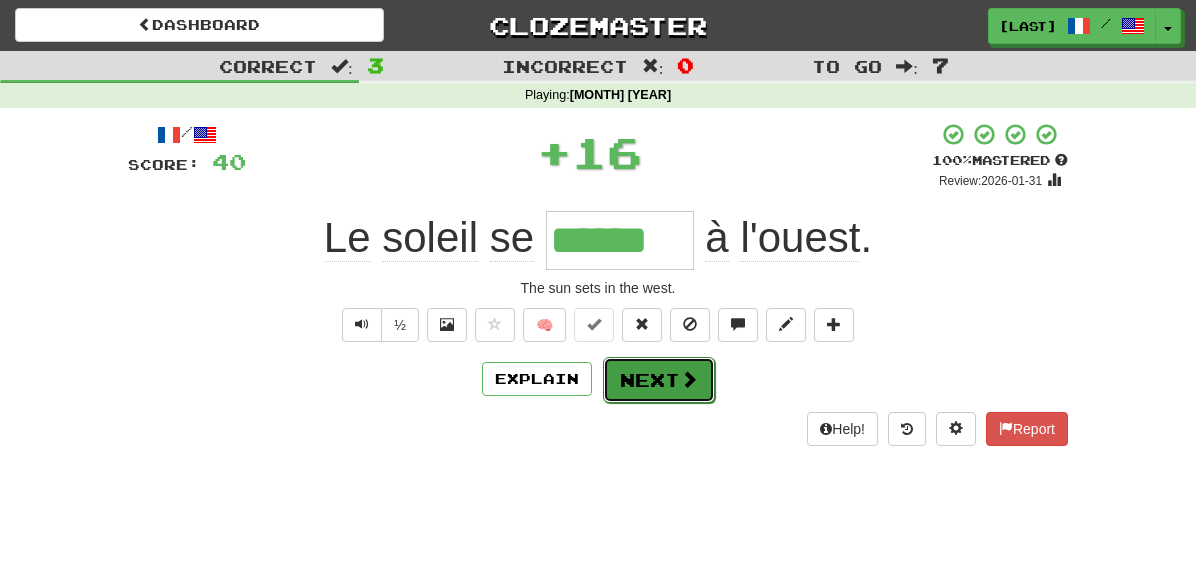 click on "Next" at bounding box center [659, 380] 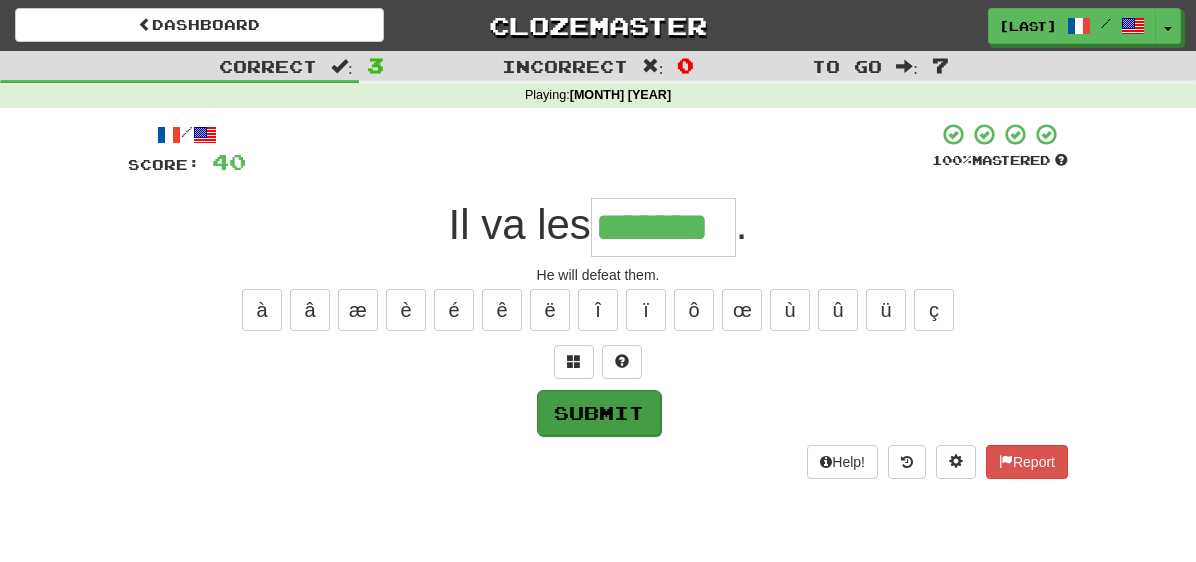 type on "*******" 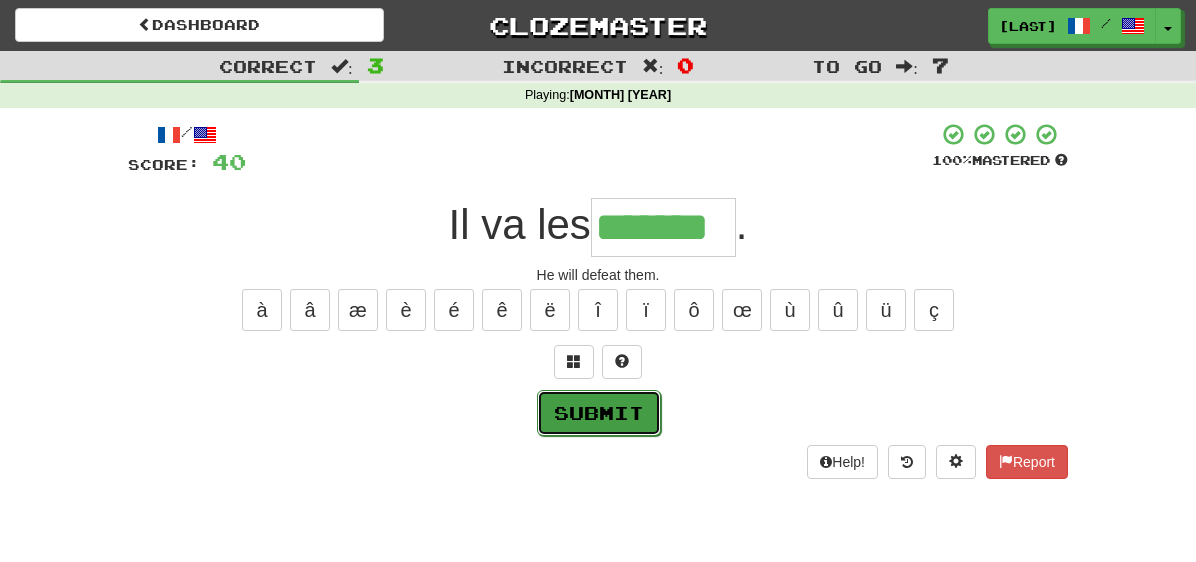 click on "Submit" at bounding box center [599, 413] 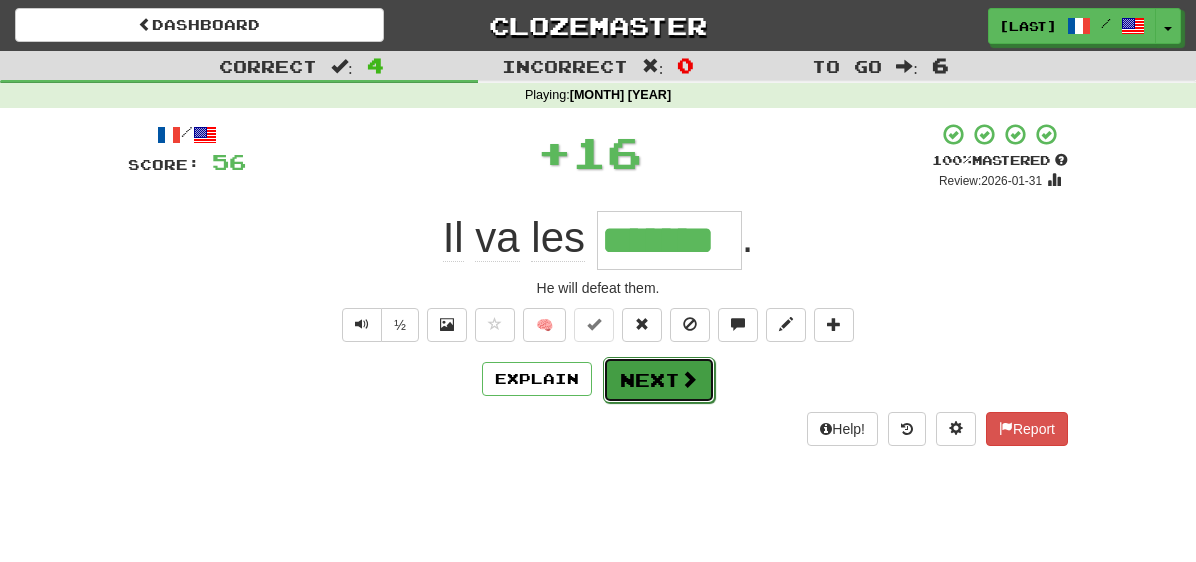 click on "Next" at bounding box center (659, 380) 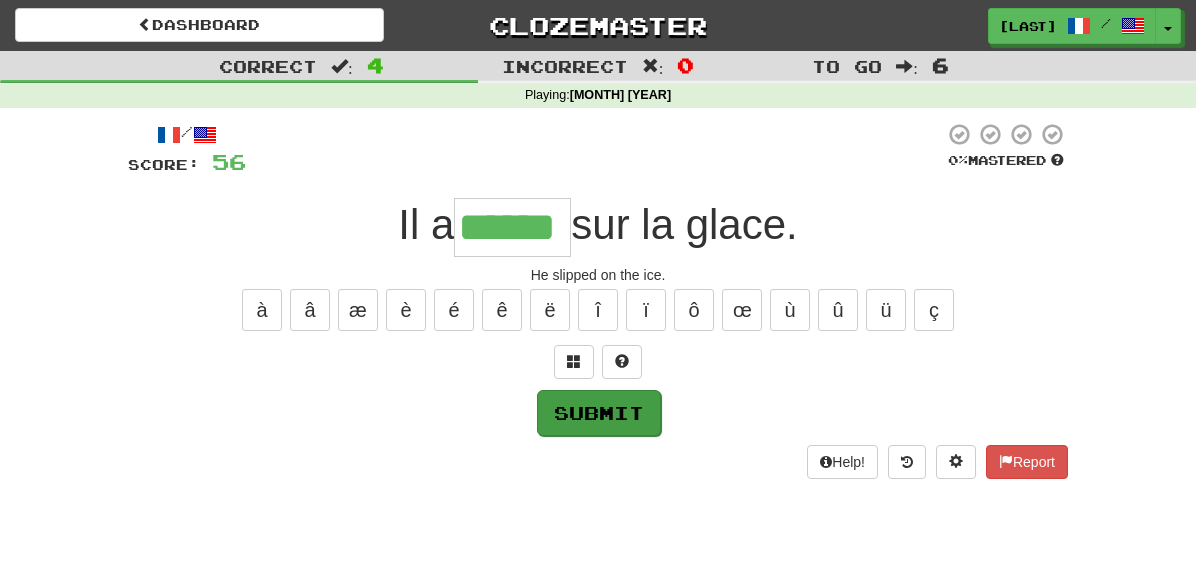 type on "******" 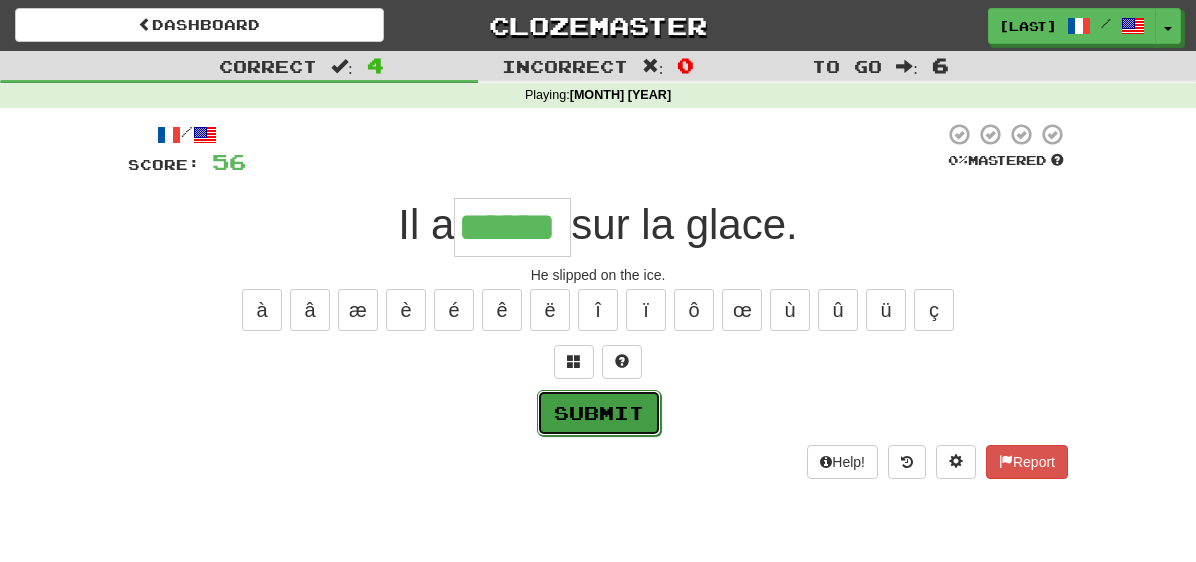 click on "Submit" at bounding box center [599, 413] 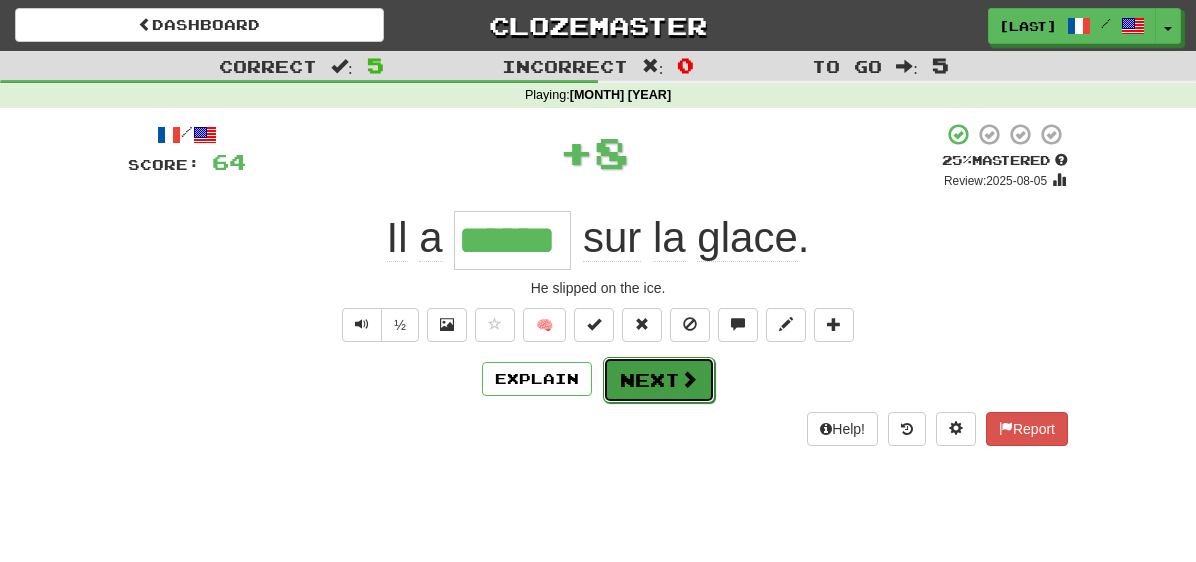 click on "Next" at bounding box center [659, 380] 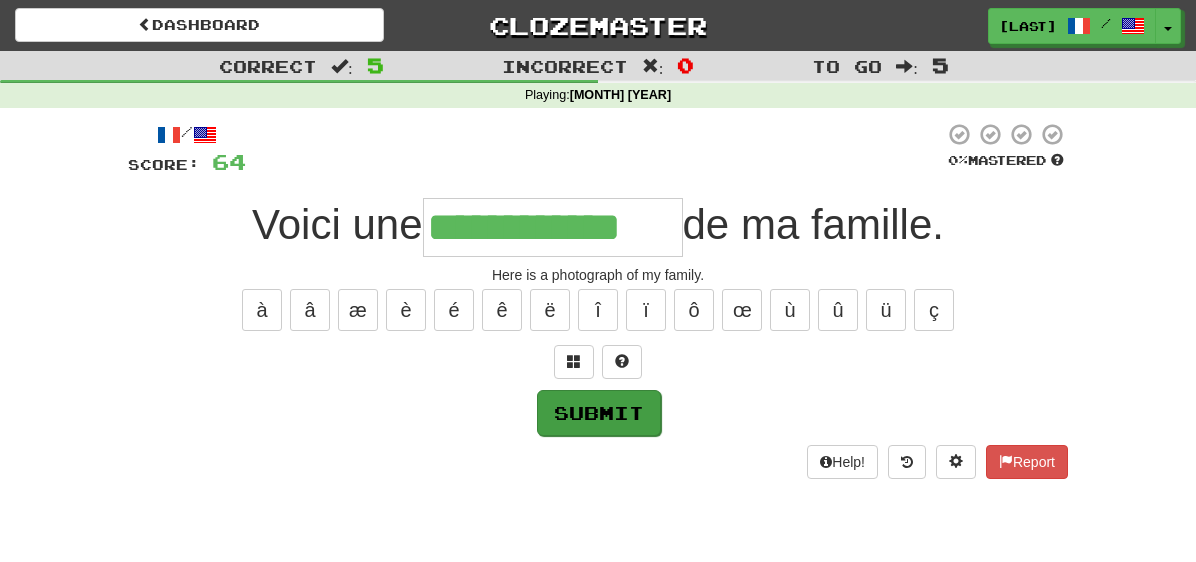 type on "**********" 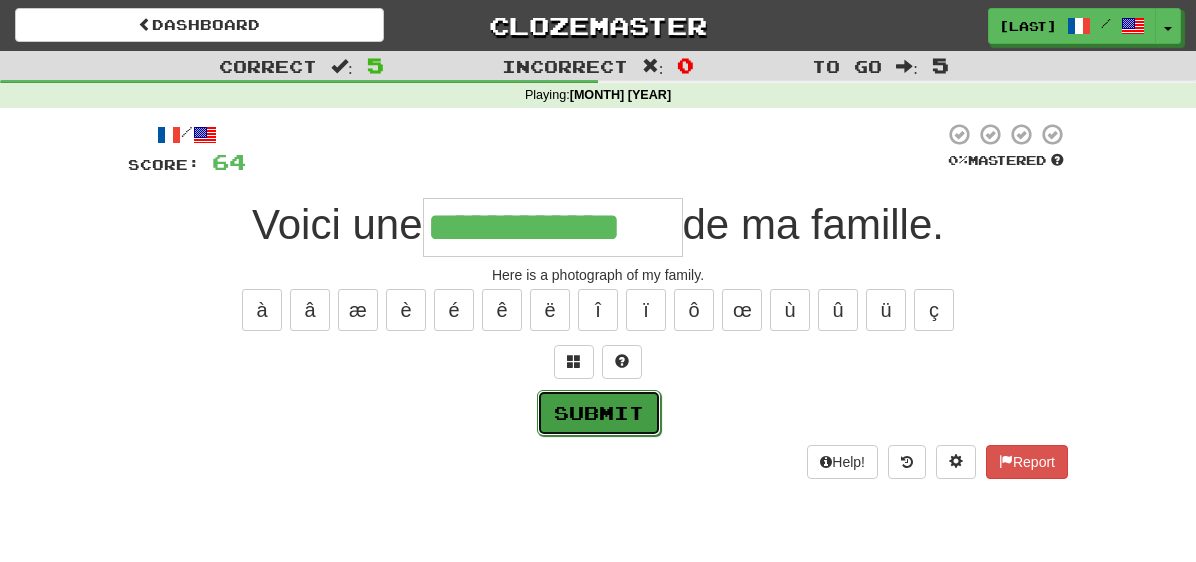 click on "Submit" at bounding box center (599, 413) 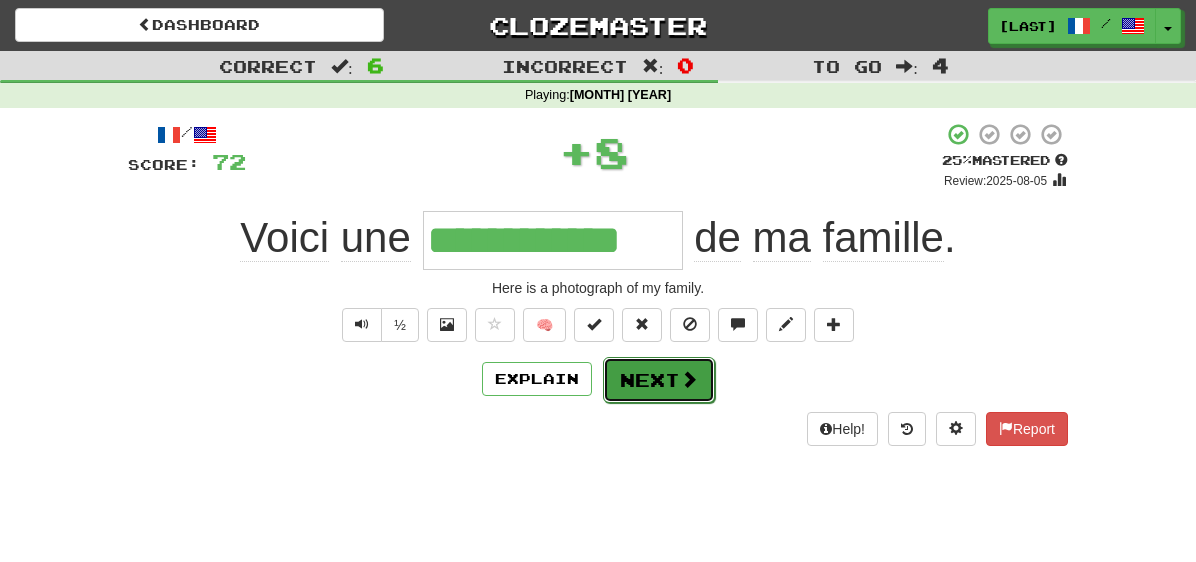 click on "Next" at bounding box center [659, 380] 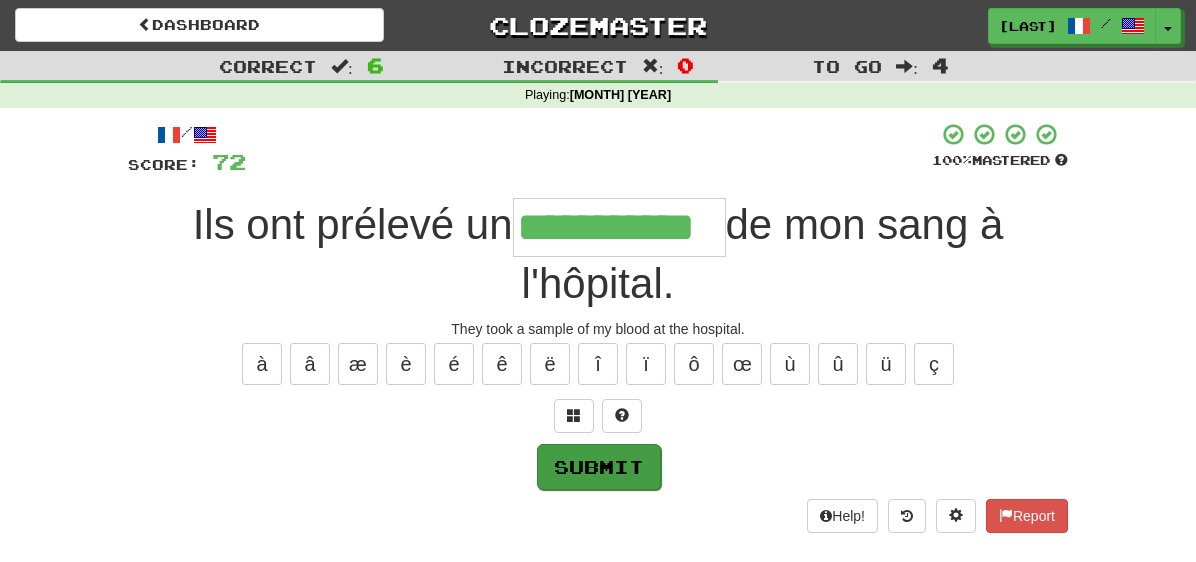 type on "**********" 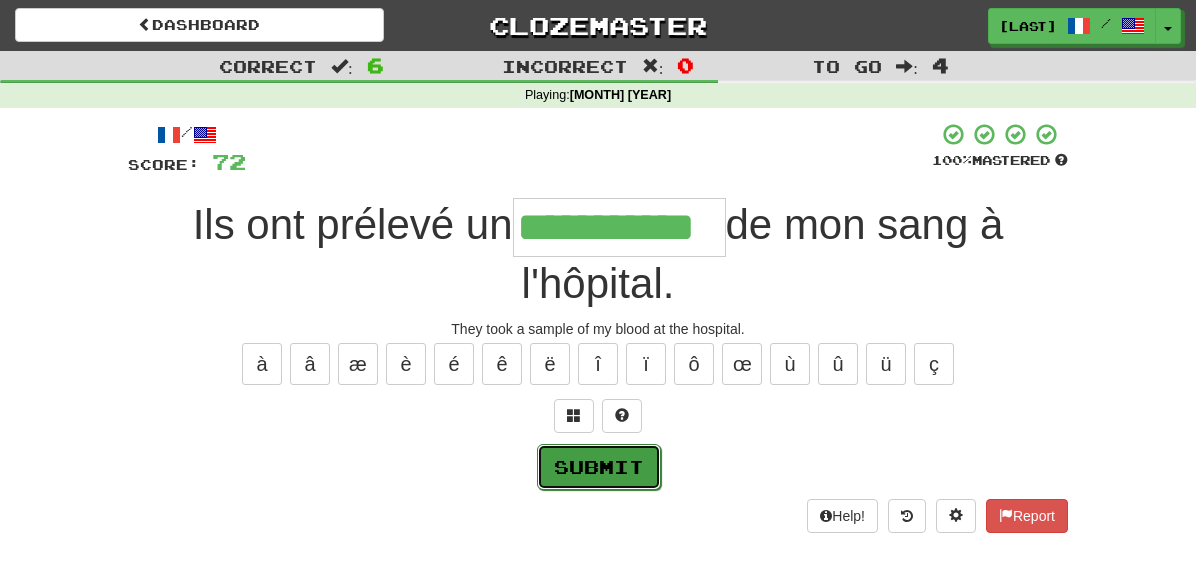 click on "Submit" at bounding box center [599, 467] 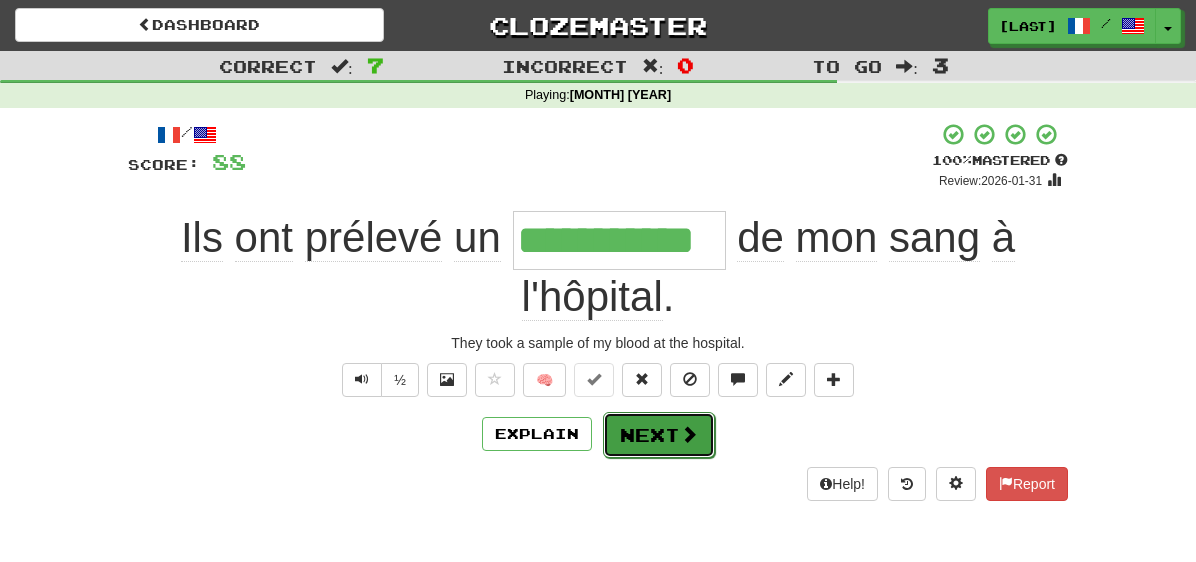 click on "Next" at bounding box center [659, 435] 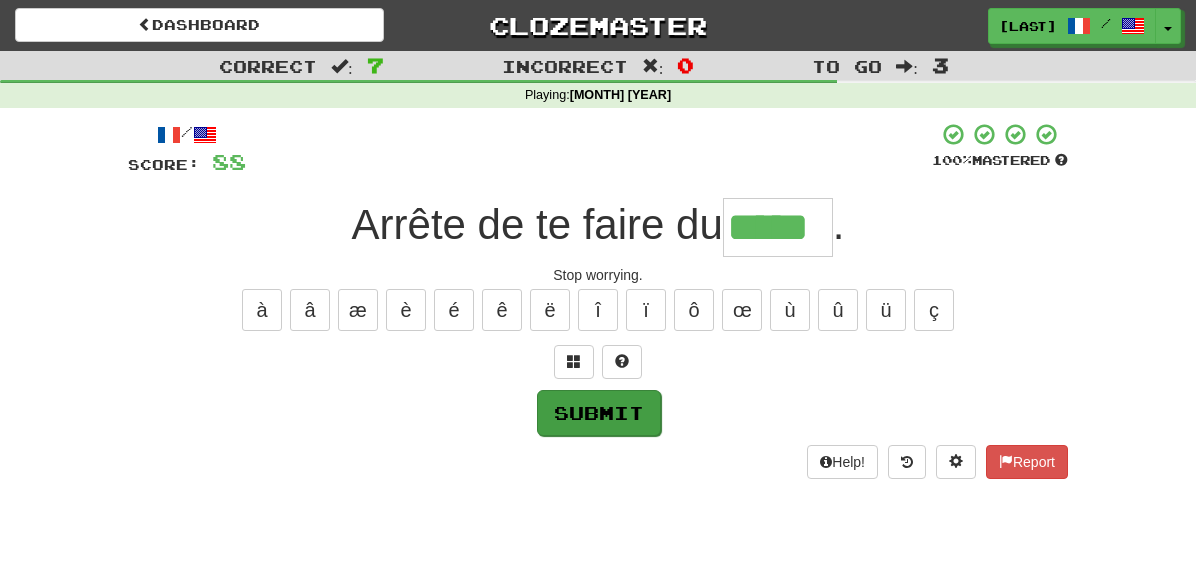 type on "*****" 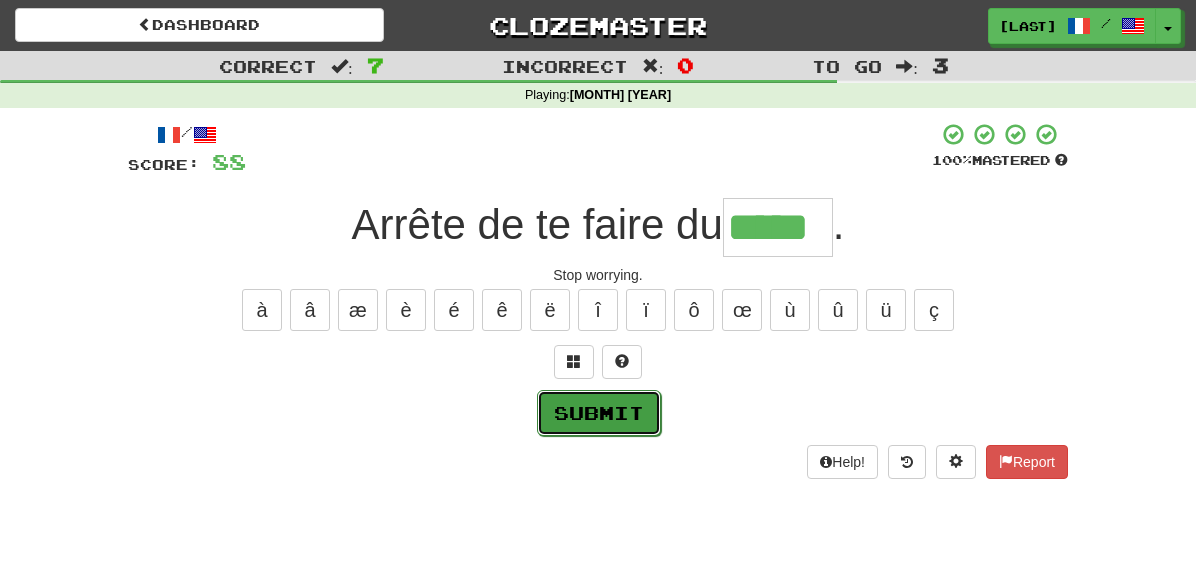 click on "Submit" at bounding box center [599, 413] 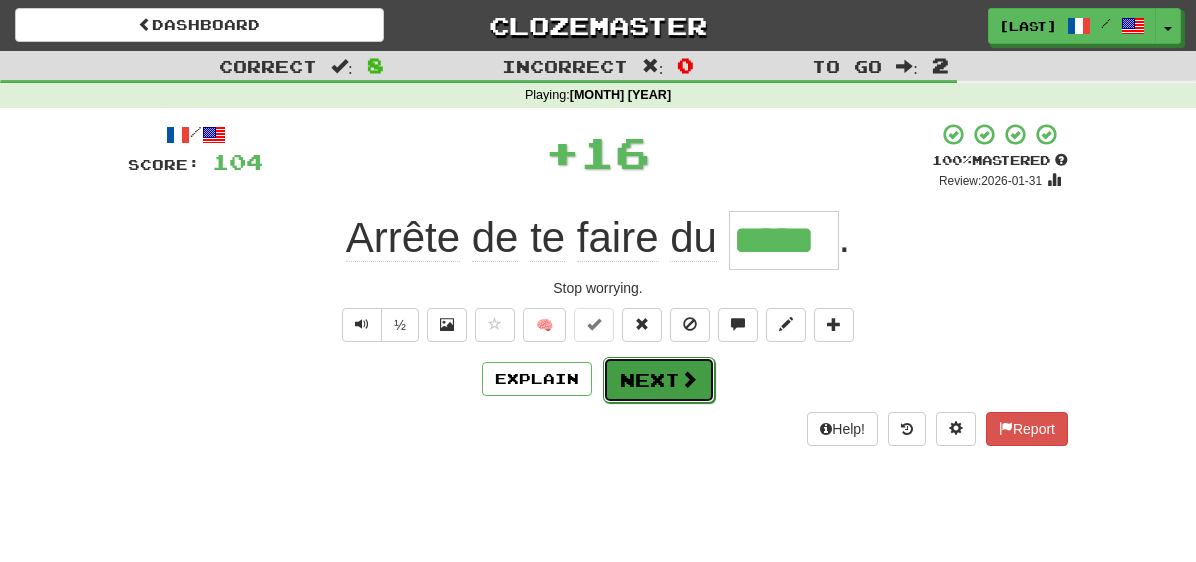 click on "Next" at bounding box center (659, 380) 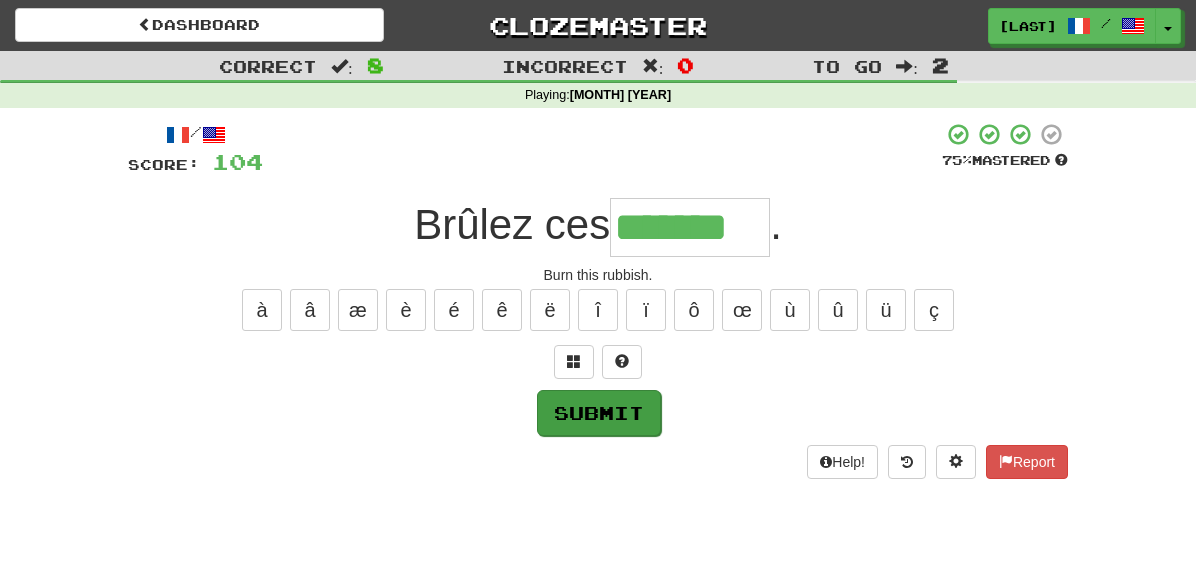 type on "*******" 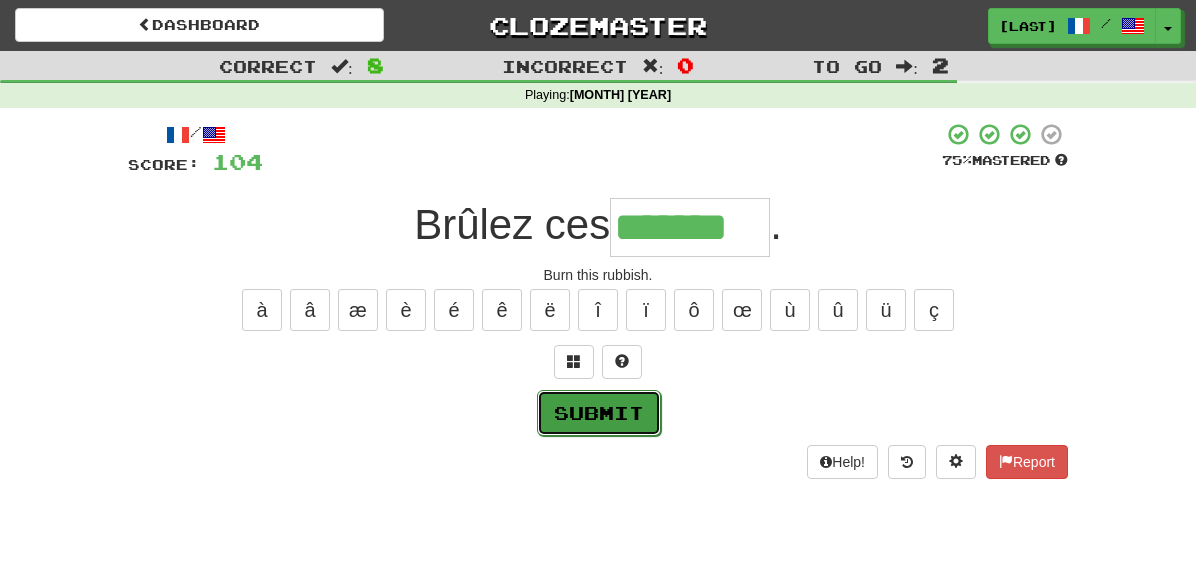 click on "Submit" at bounding box center [599, 413] 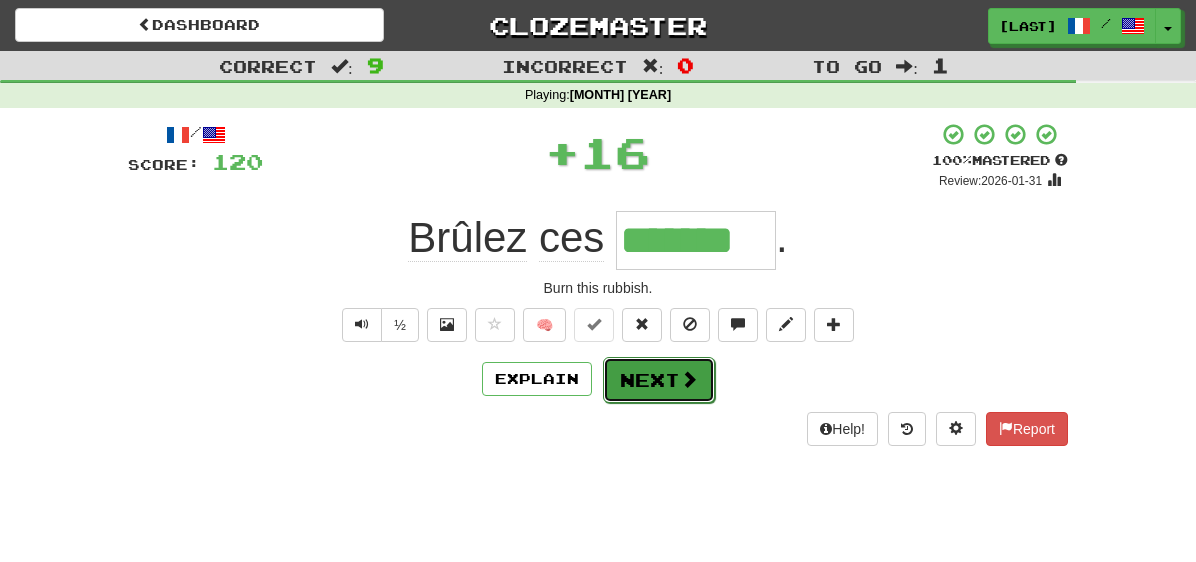 click on "Next" at bounding box center (659, 380) 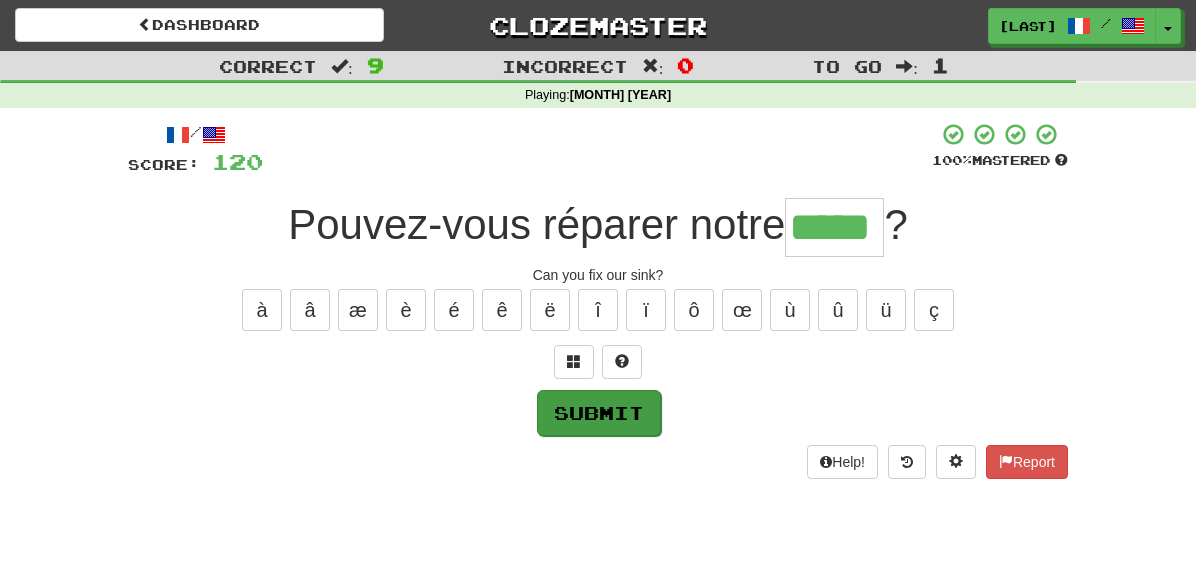 type on "*****" 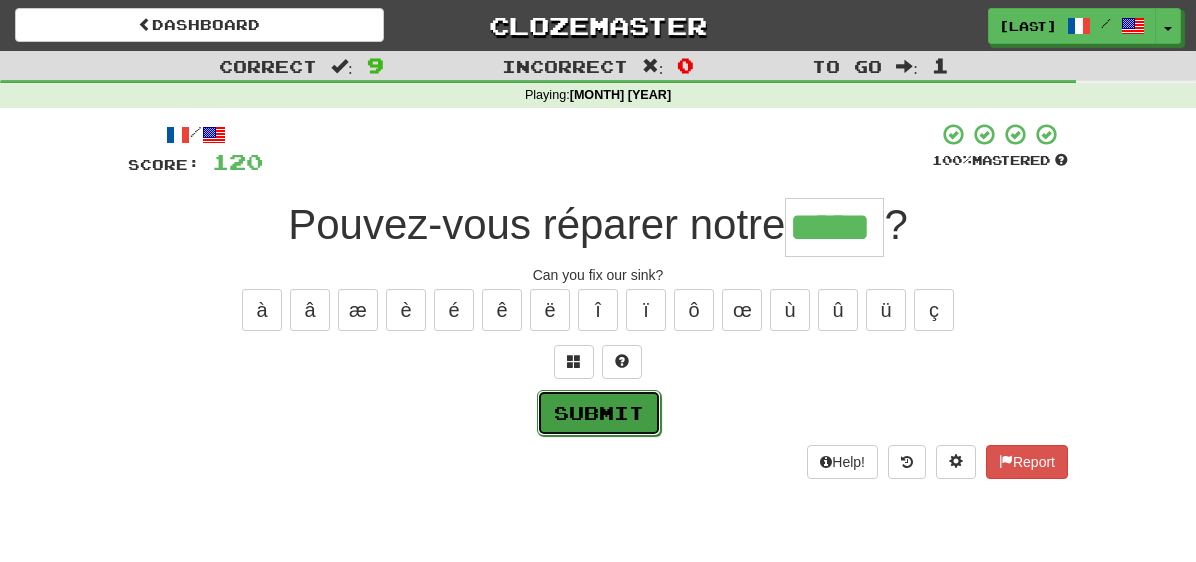 click on "Submit" at bounding box center (599, 413) 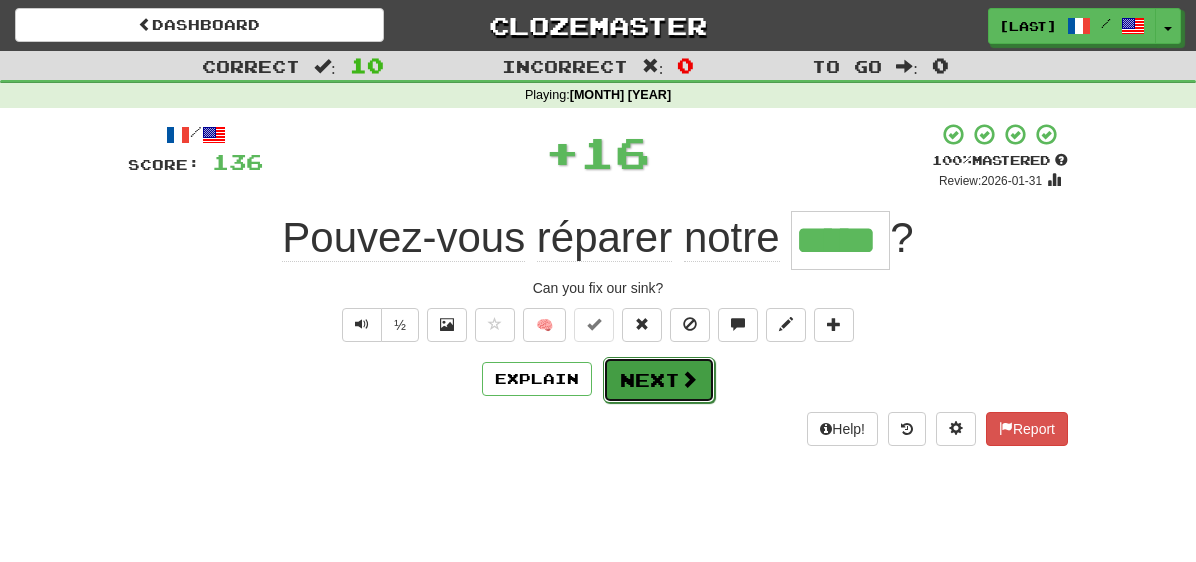 click on "Next" at bounding box center (659, 380) 